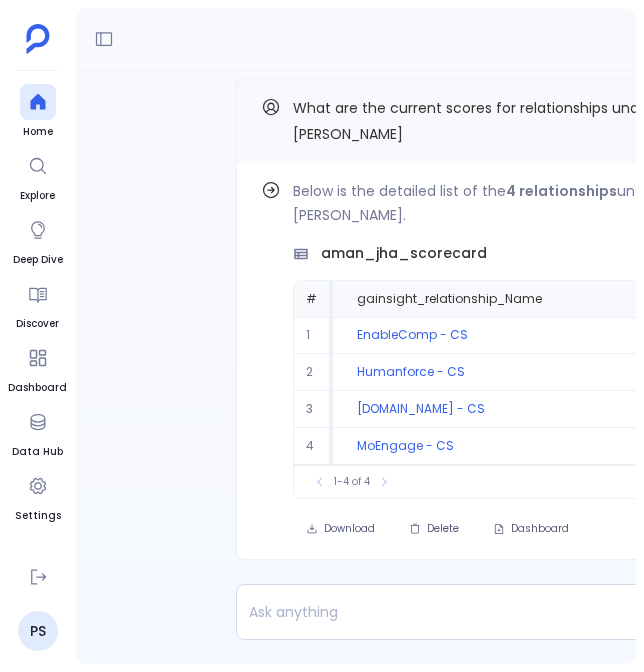scroll, scrollTop: 0, scrollLeft: 0, axis: both 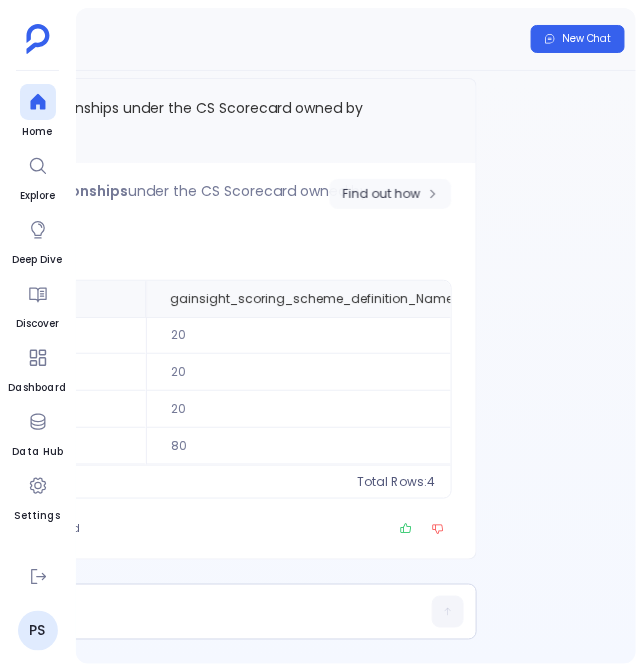 click on "Find out how" at bounding box center (382, 194) 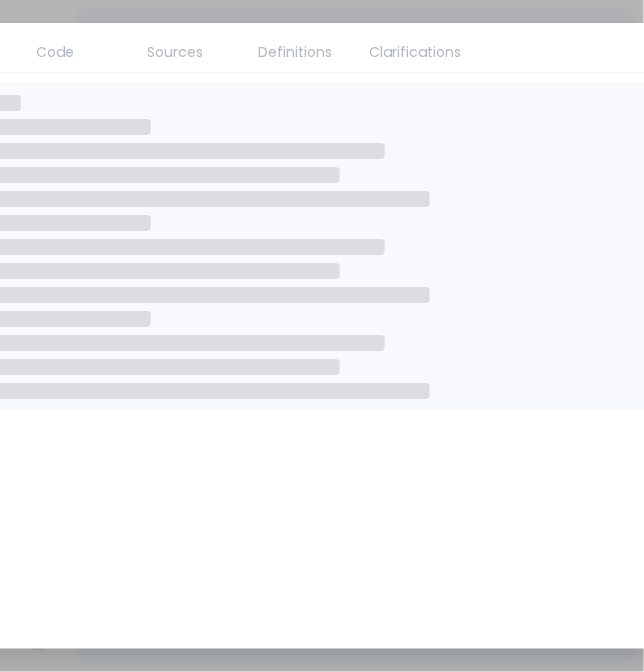 click at bounding box center [322, 336] 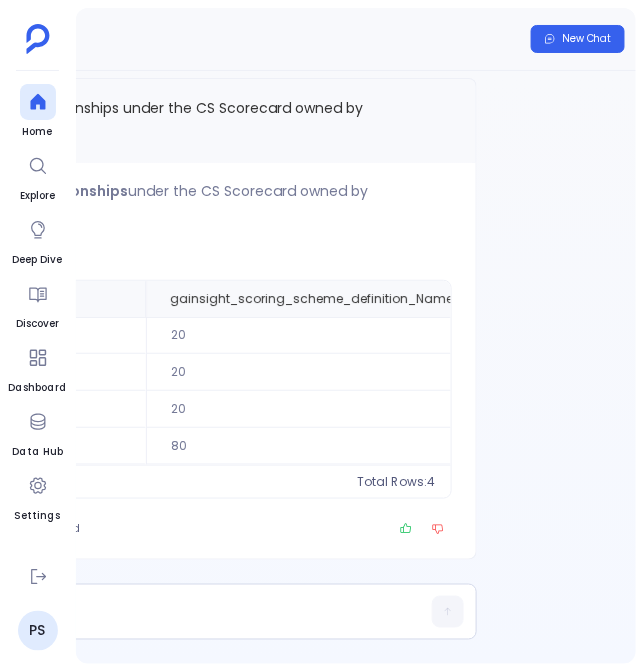 click on "What are the current scores for relationships under the CS Scorecard owned by Aman Jha" at bounding box center [83, 121] 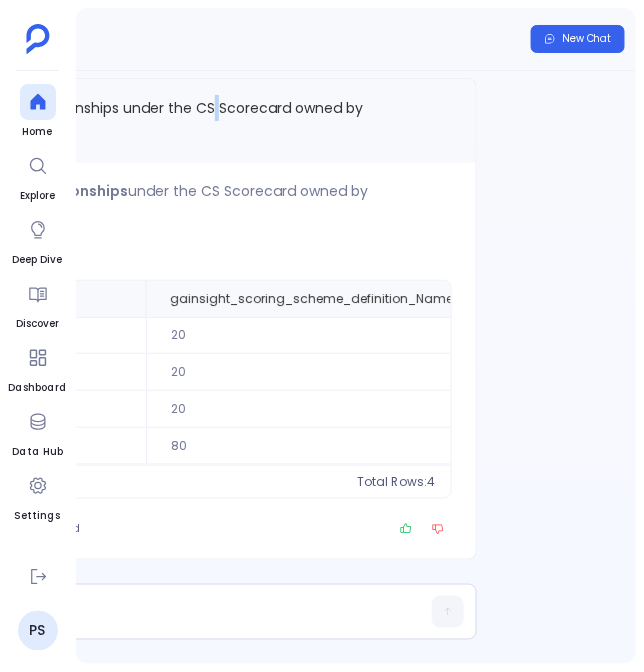 click on "What are the current scores for relationships under the CS Scorecard owned by Aman Jha" at bounding box center [83, 121] 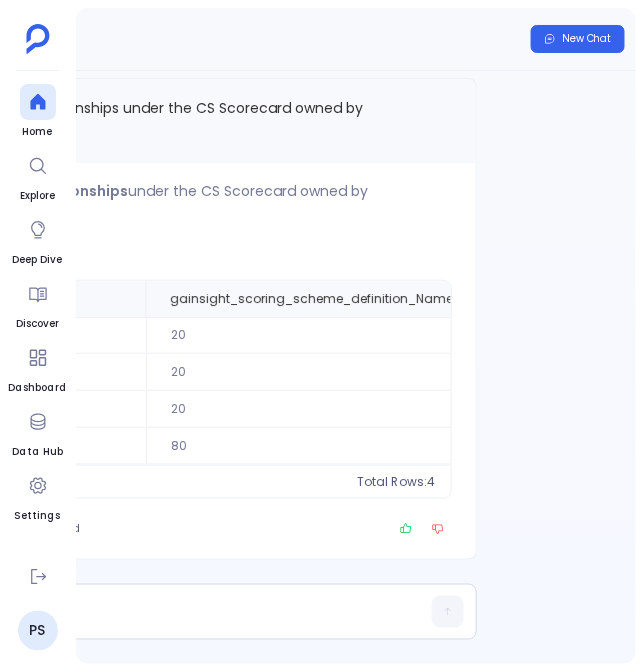 click on "What are the current scores for relationships under the CS Scorecard owned by Aman Jha" at bounding box center (83, 121) 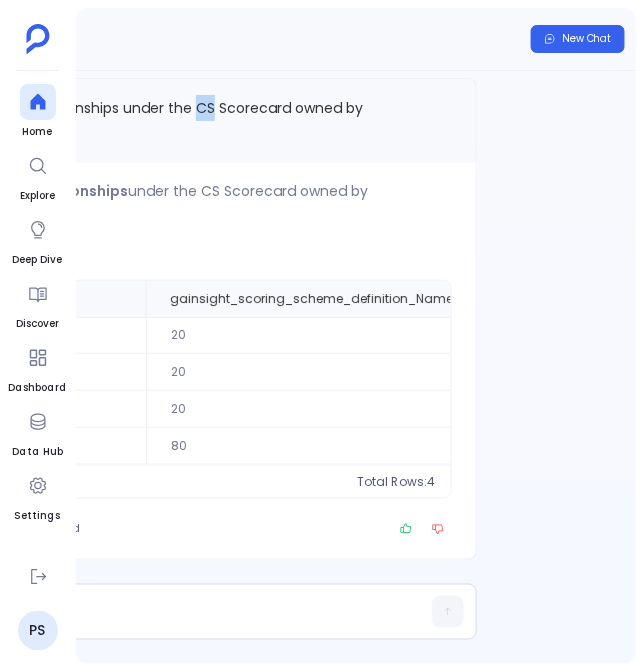 click on "What are the current scores for relationships under the CS Scorecard owned by Aman Jha" at bounding box center (83, 121) 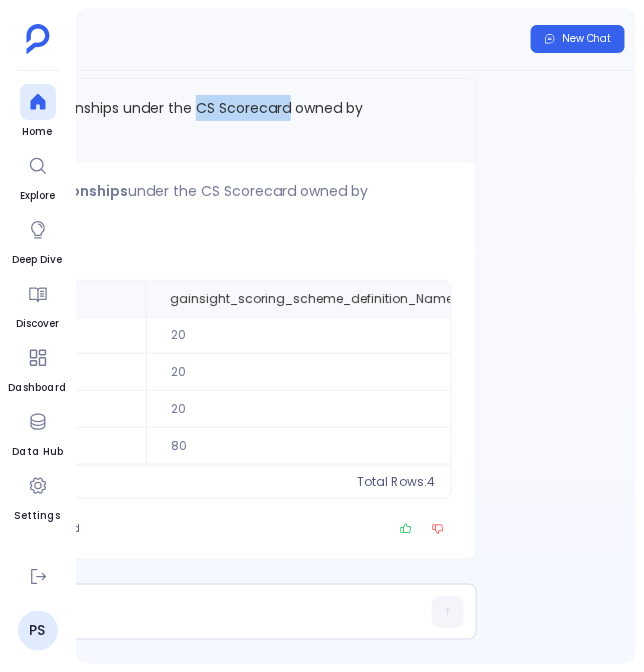 click on "What are the current scores for relationships under the CS Scorecard owned by Aman Jha" at bounding box center (83, 121) 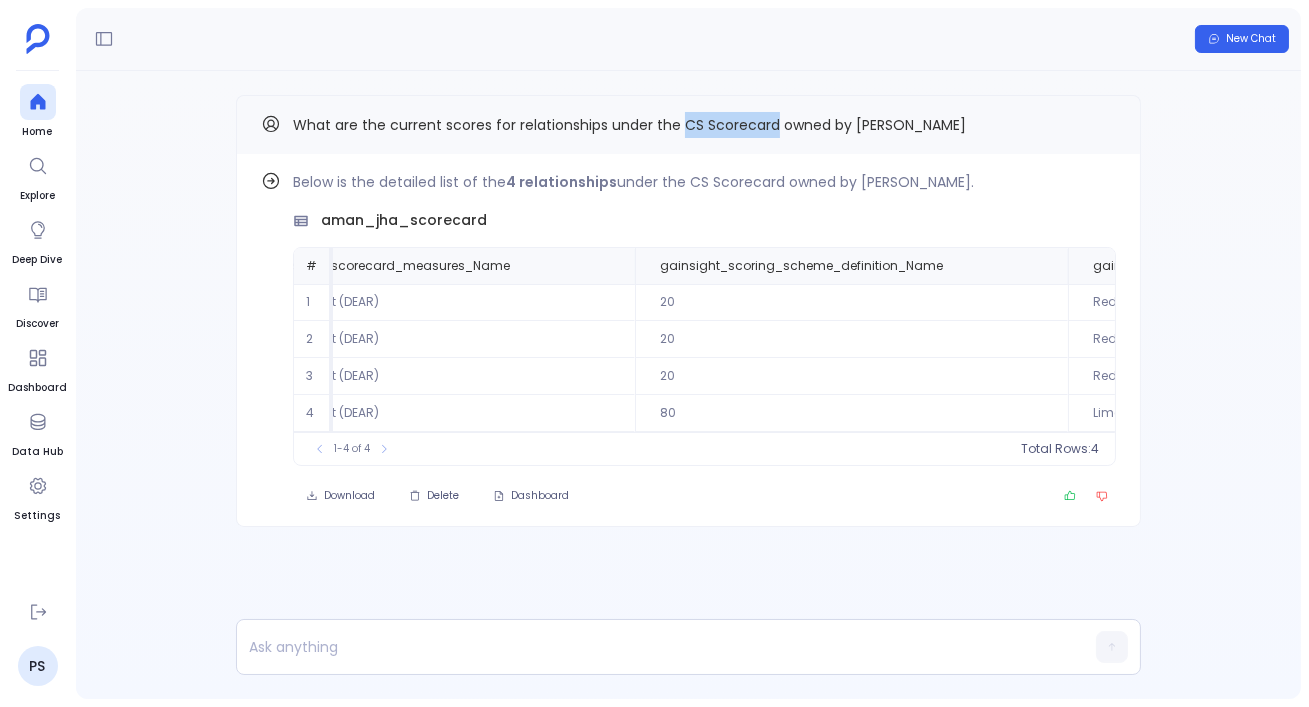 scroll, scrollTop: 0, scrollLeft: 0, axis: both 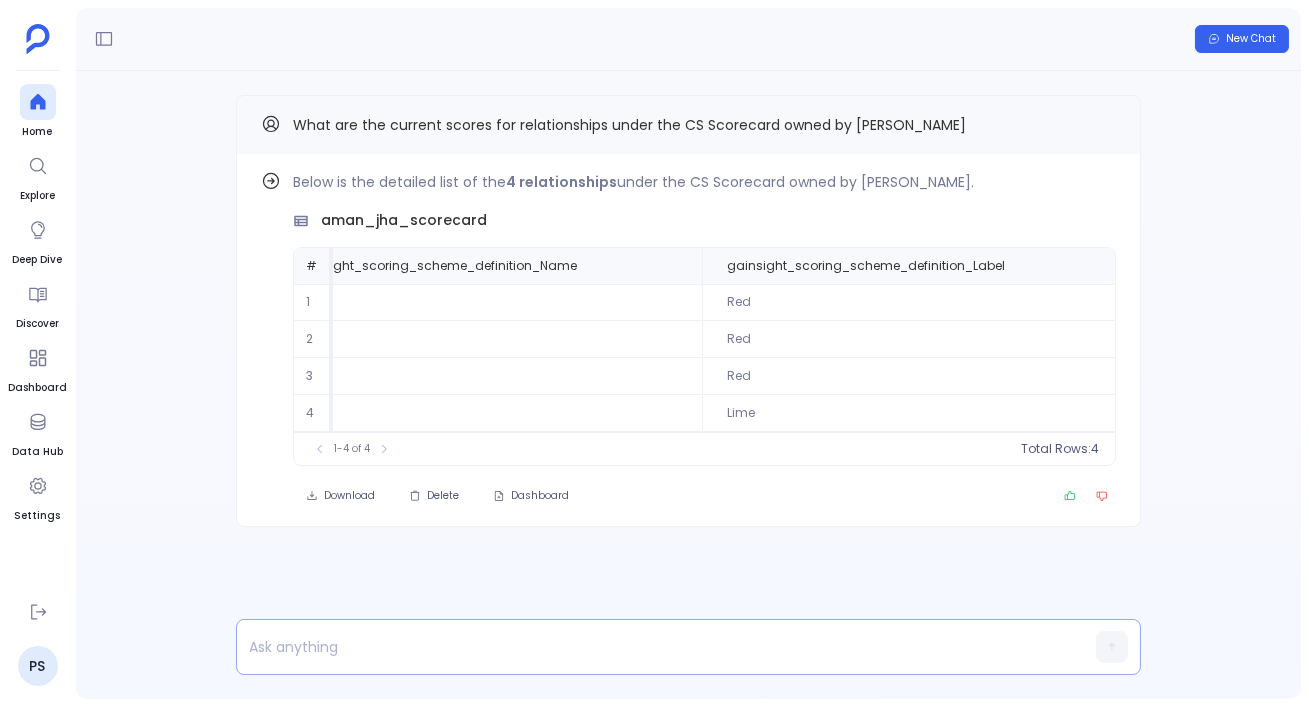 click at bounding box center [650, 647] 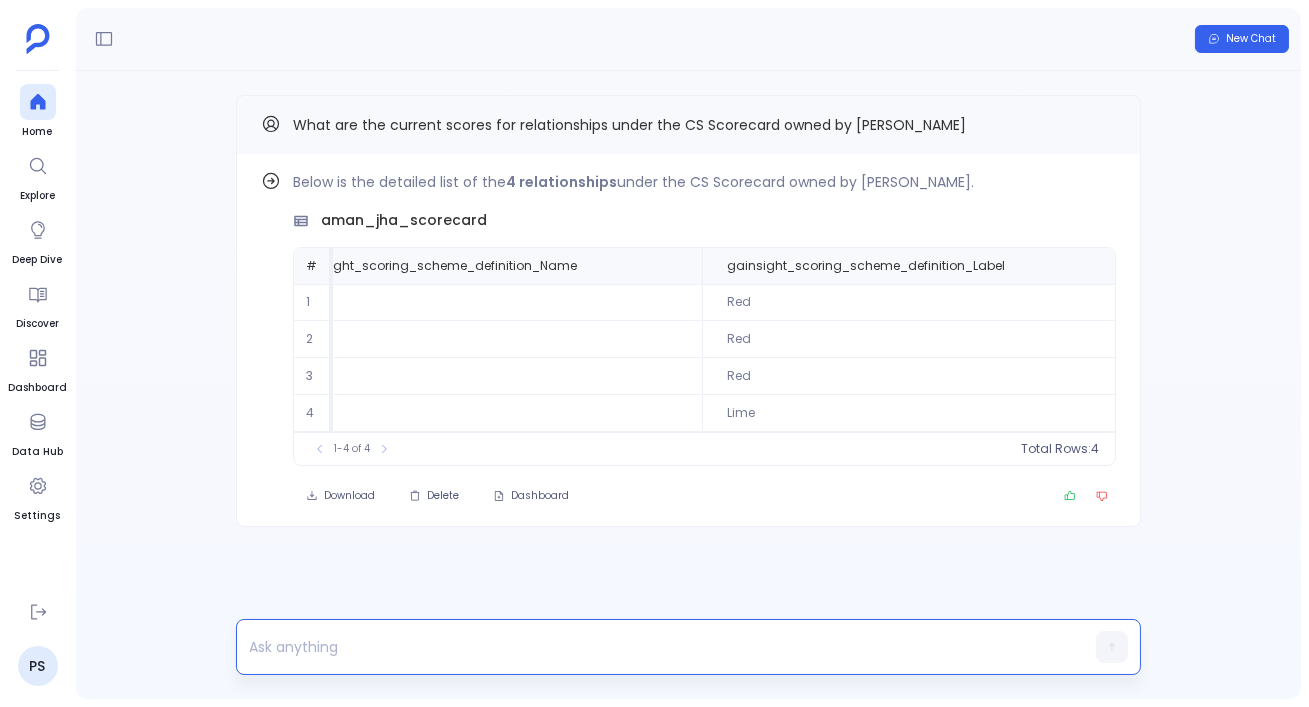 type 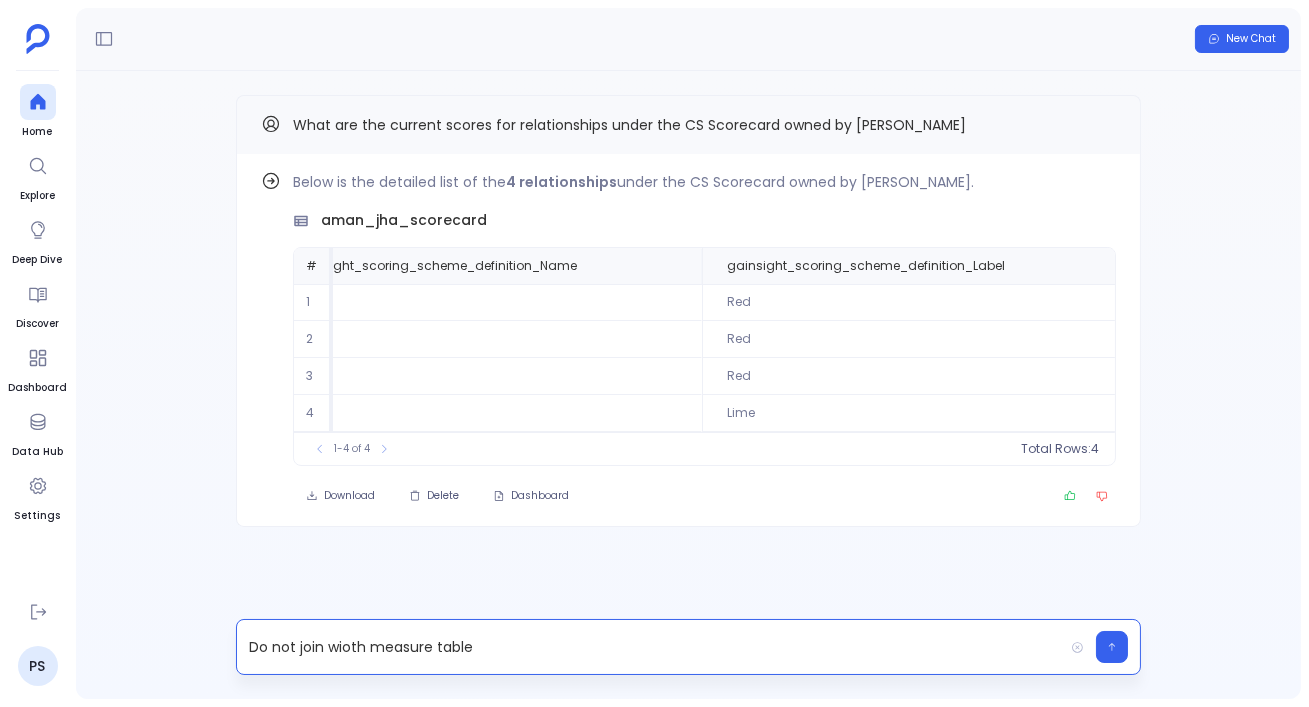 click on "Do not join wioth measure table" at bounding box center (650, 647) 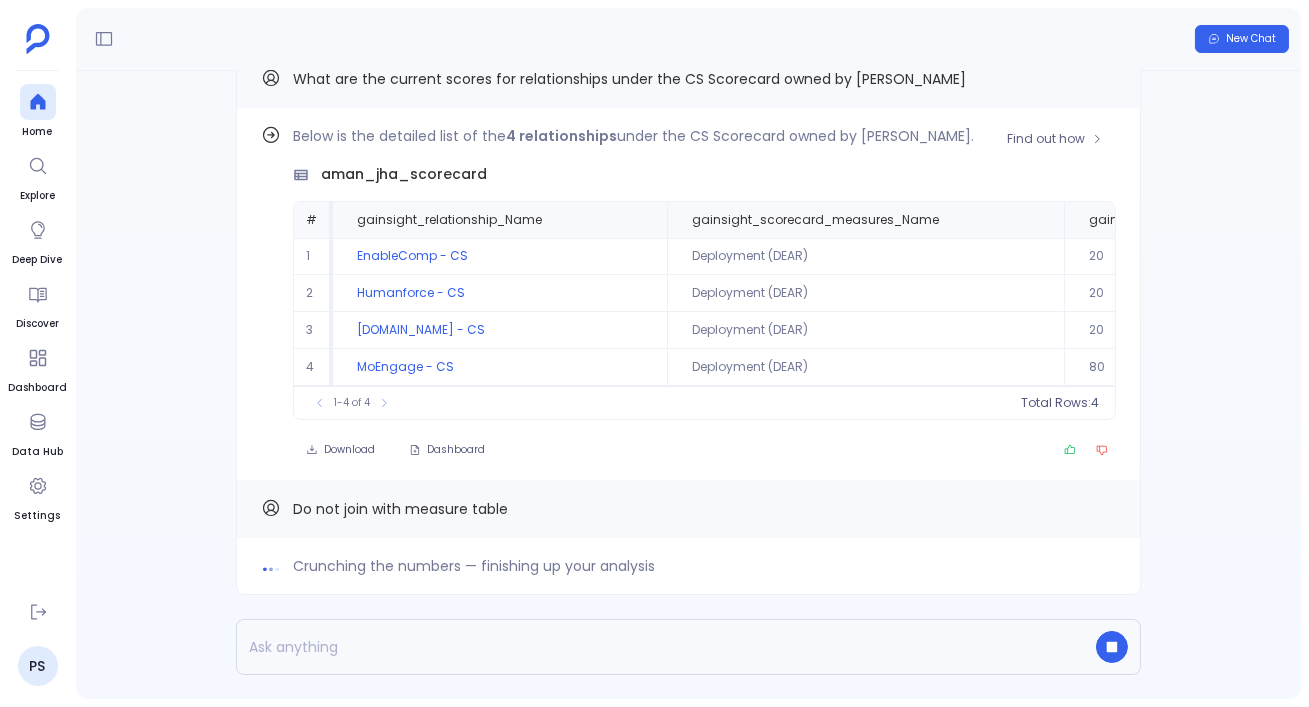 scroll, scrollTop: -49, scrollLeft: 0, axis: vertical 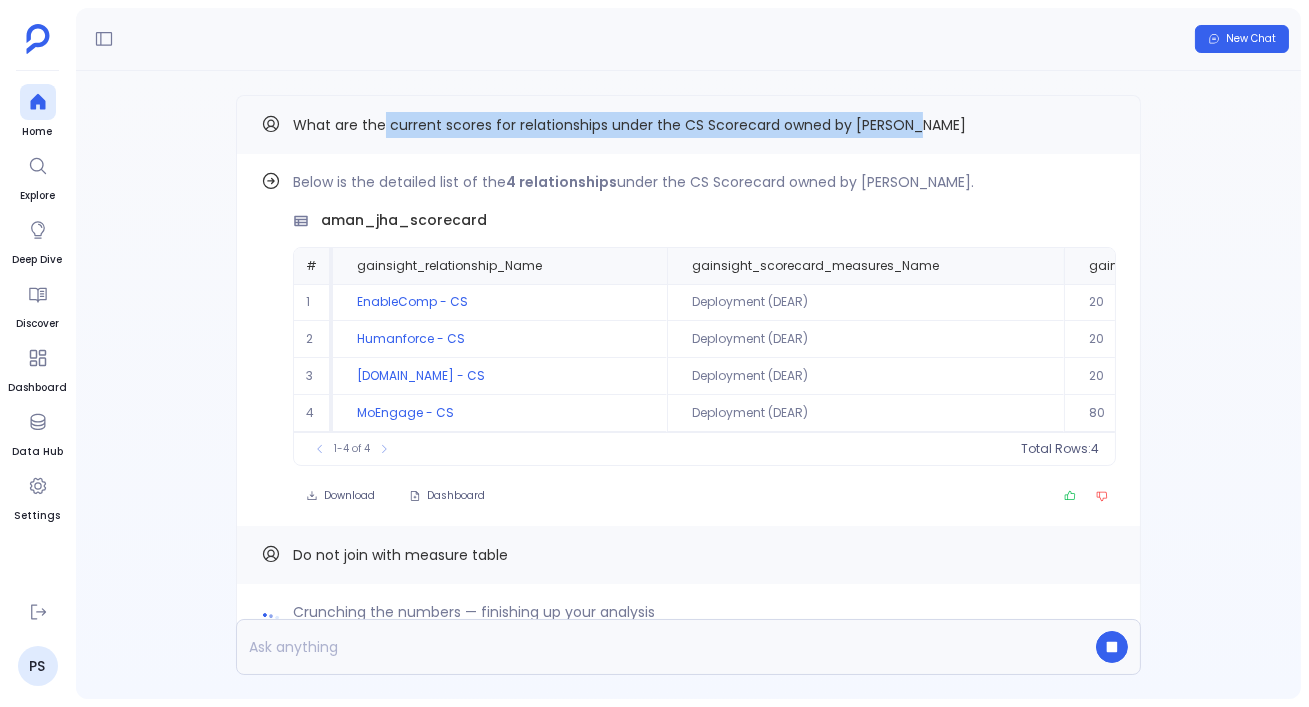drag, startPoint x: 385, startPoint y: 122, endPoint x: 1202, endPoint y: 122, distance: 817 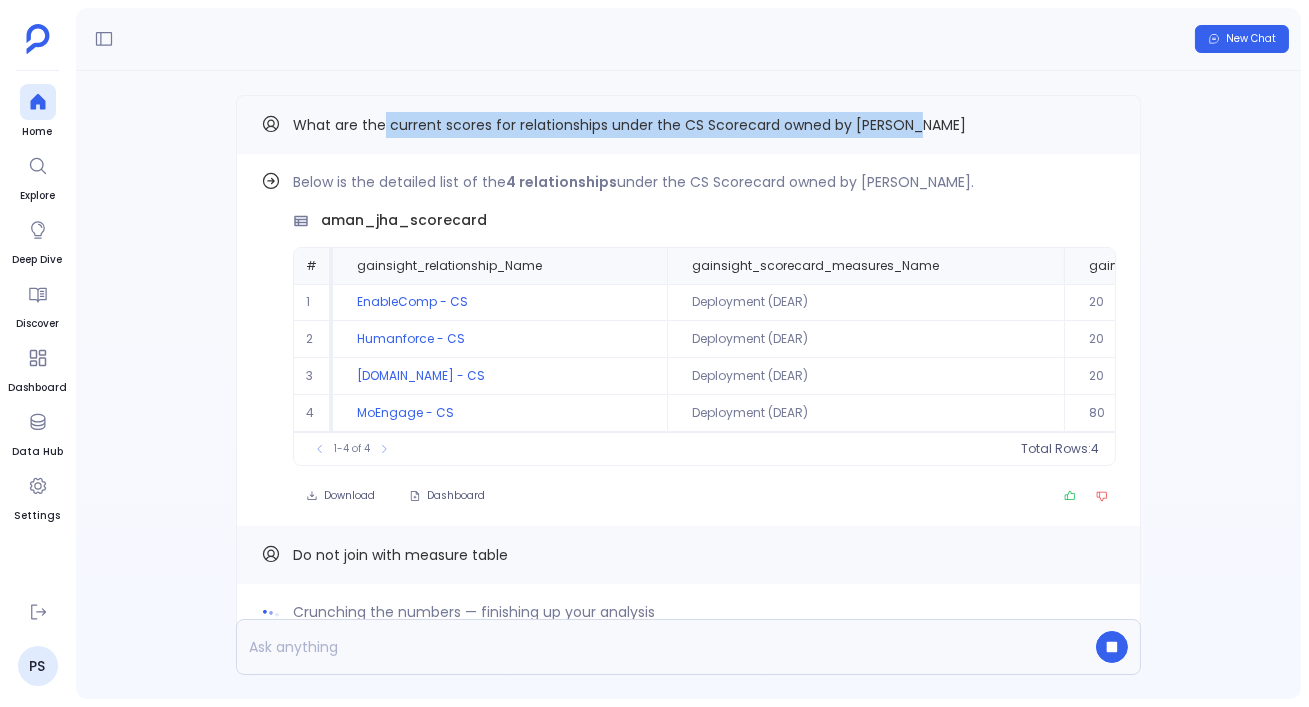 click on "Crunching the numbers — finishing up your analysis Do not join with measure table Find out how Below is the detailed list of the  4 relationships  under the CS Scorecard owned by Aman Jha. aman_jha_scorecard # gainsight_relationship_Name gainsight_scorecard_measures_Name gainsight_scoring_scheme_definition_Name gainsight_scoring_scheme_definition_Label gainsight_scoring_scheme_definition_Score gainsight_unified_scorecard_fact_relationship_0_ModifiedDate 1 EnableComp - CS Deployment (DEAR) 20 Red 20 2025-06-27 00:12:53 2 Humanforce - CS Deployment (DEAR) 20 Red 20 2025-06-27 00:12:53 3 Hummingbird.co - CS Deployment (DEAR) 20 Red 20 2025-06-27 00:12:53 4 MoEngage - CS Deployment (DEAR) 80 Lime 80 2025-06-27 00:16:32
To pick up a draggable item, press the space bar.
While dragging, use the arrow keys to move the item.
Press space again to drop the item in its new position, or press escape to cancel.
1-4 of 4 Total Rows:  4 Download Dashboard" at bounding box center (688, 385) 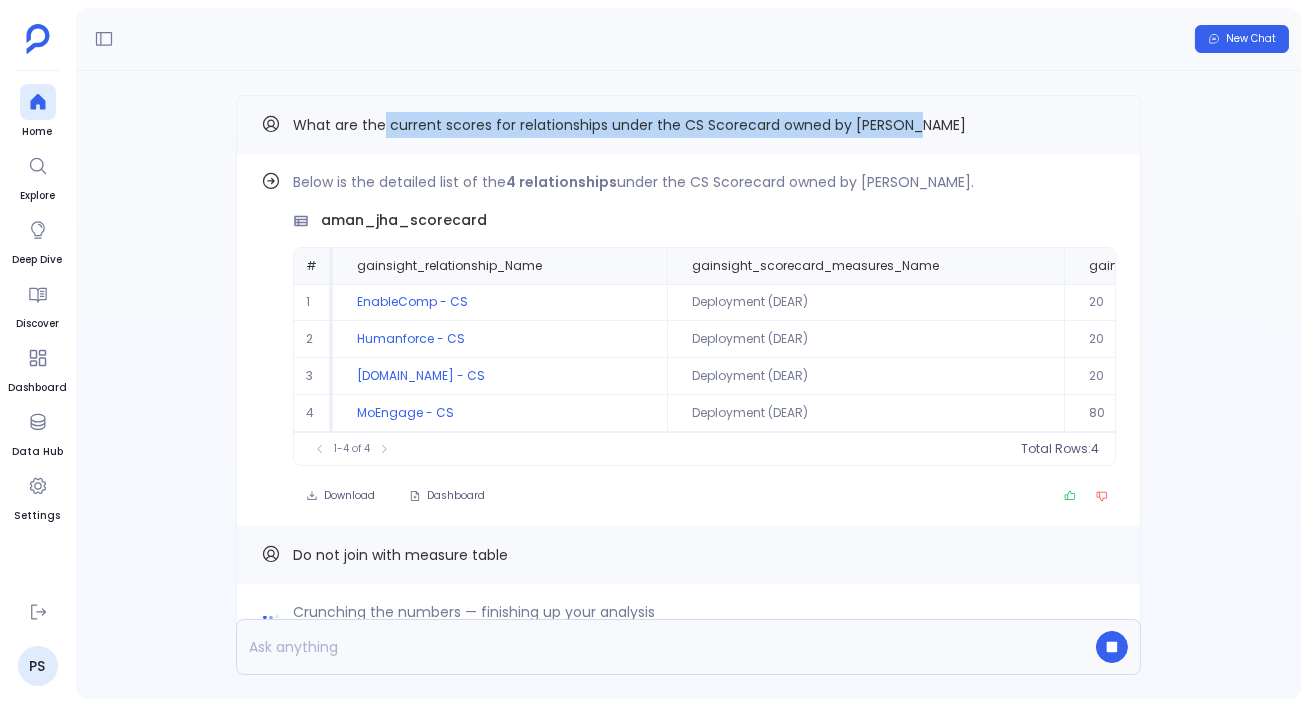 copy on "current scores for relationships under the CS Scorecard owned by Aman Jha" 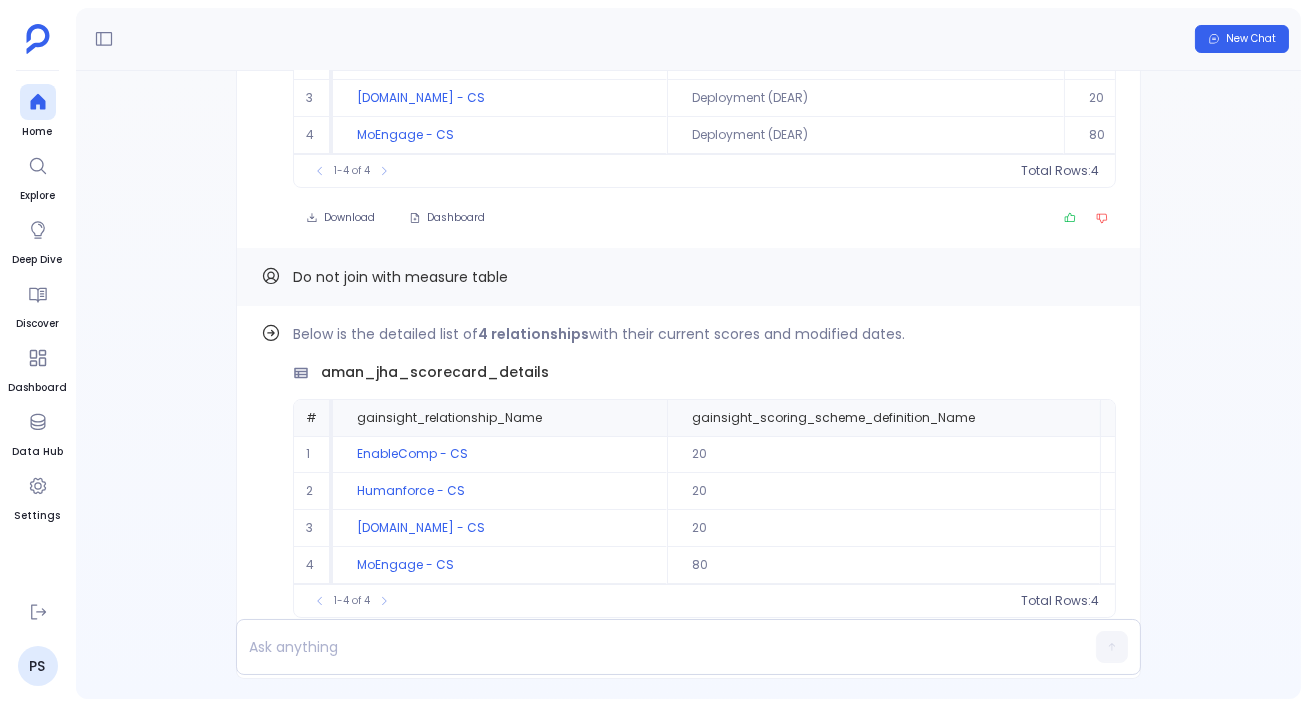 scroll, scrollTop: 0, scrollLeft: 0, axis: both 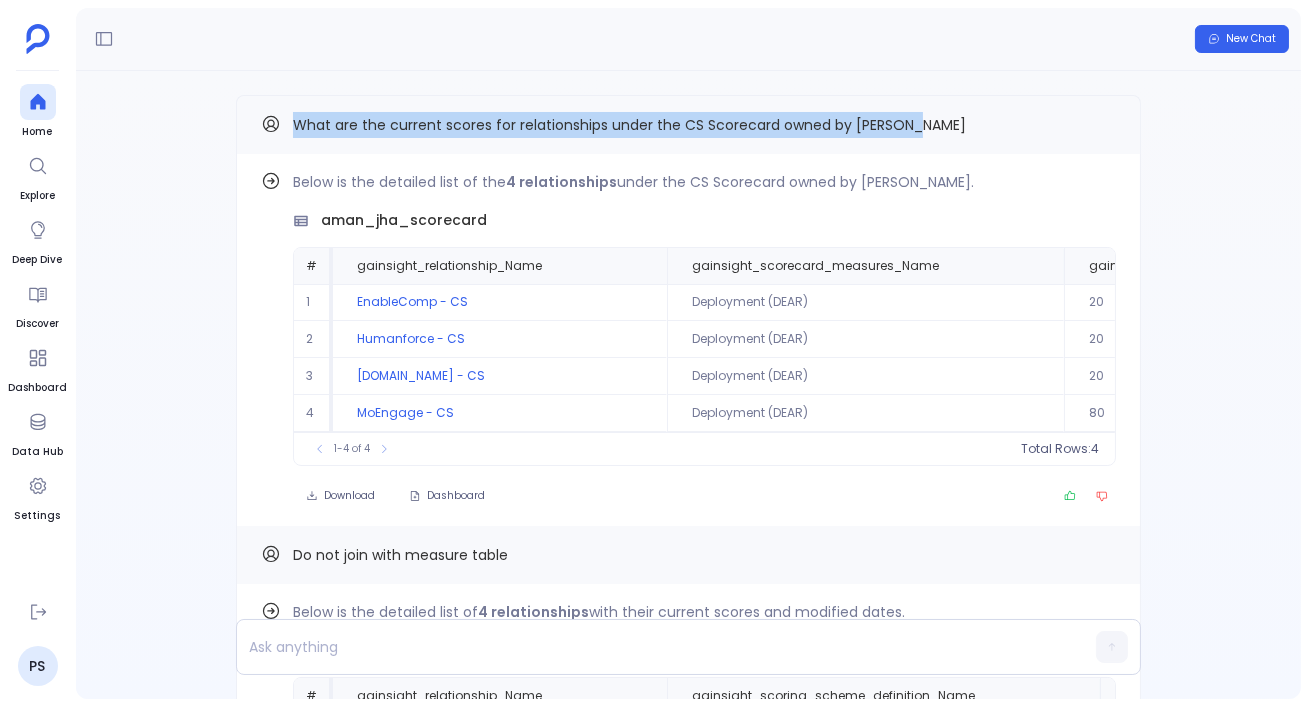 drag, startPoint x: 294, startPoint y: 119, endPoint x: 1114, endPoint y: 116, distance: 820.0055 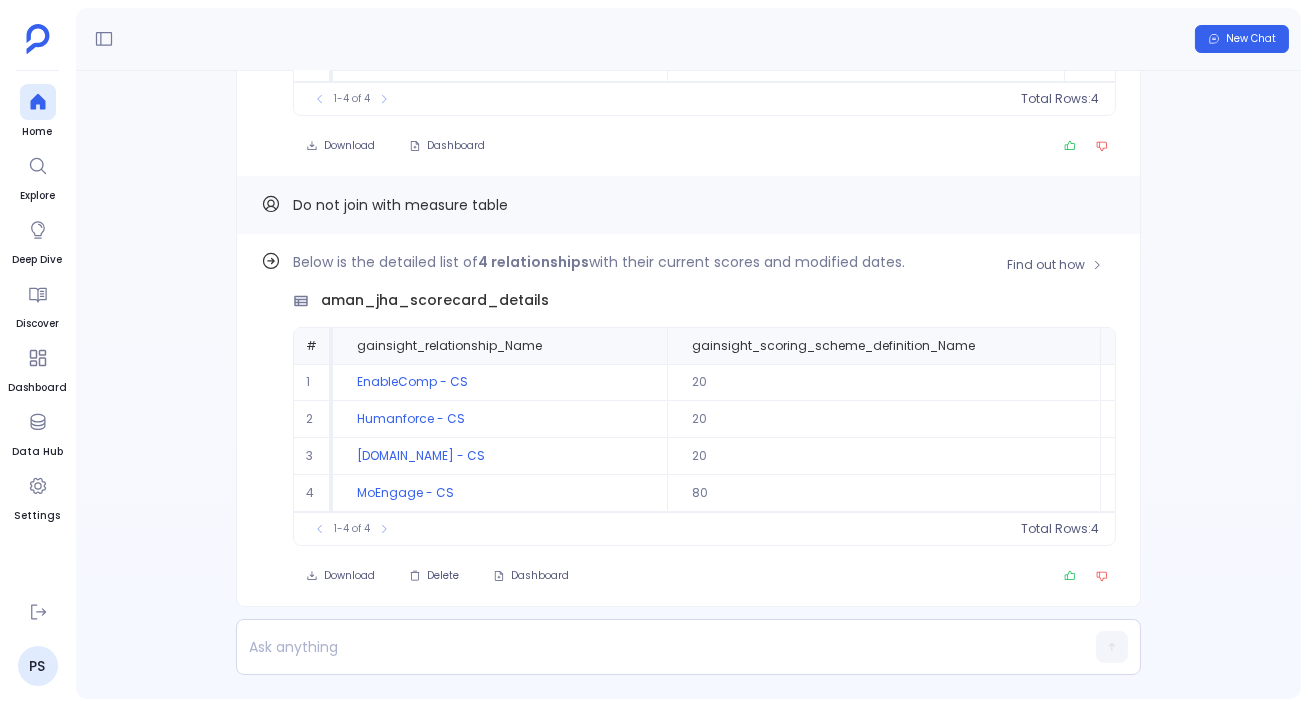 scroll, scrollTop: 0, scrollLeft: 0, axis: both 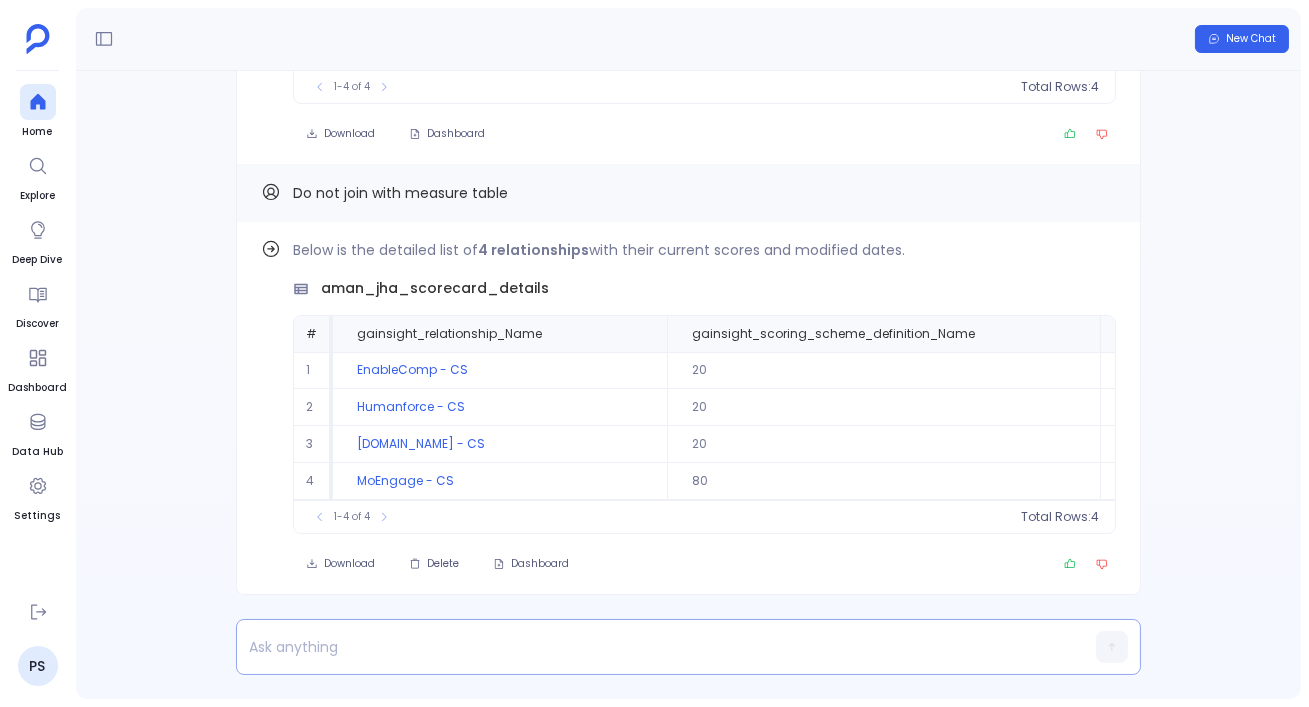 click at bounding box center [650, 647] 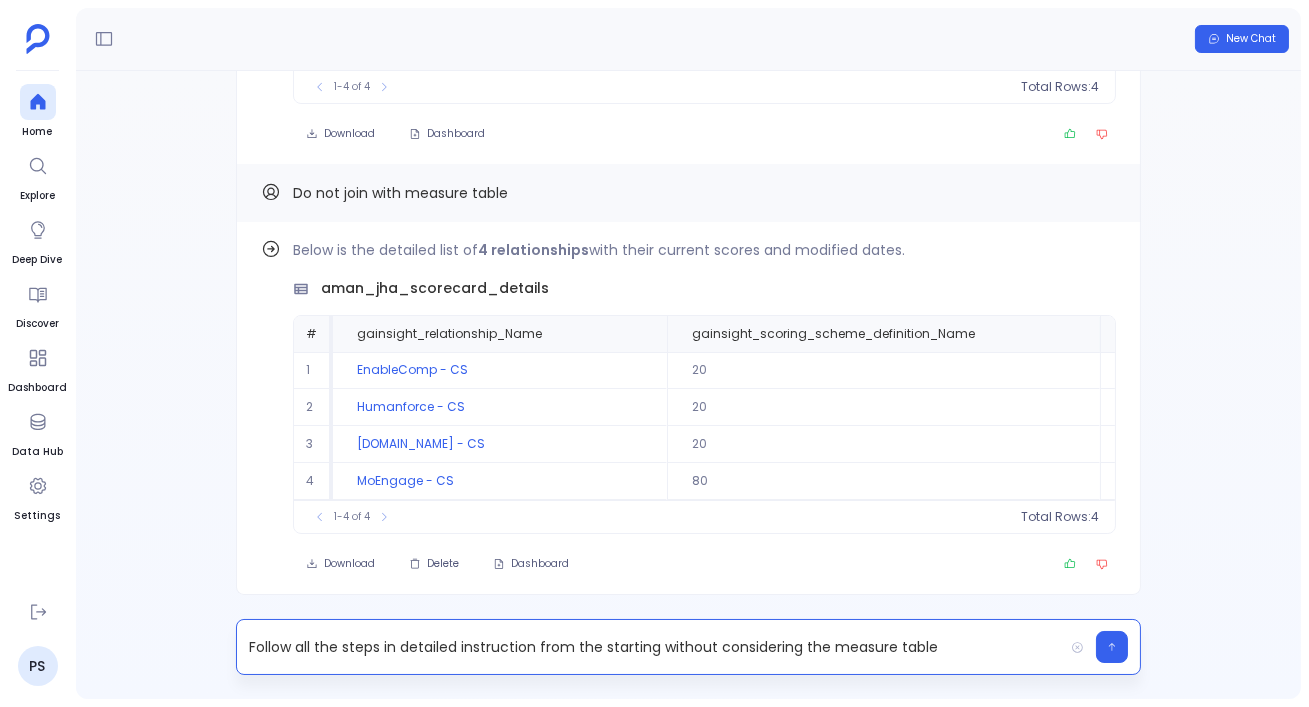 scroll, scrollTop: -369, scrollLeft: 0, axis: vertical 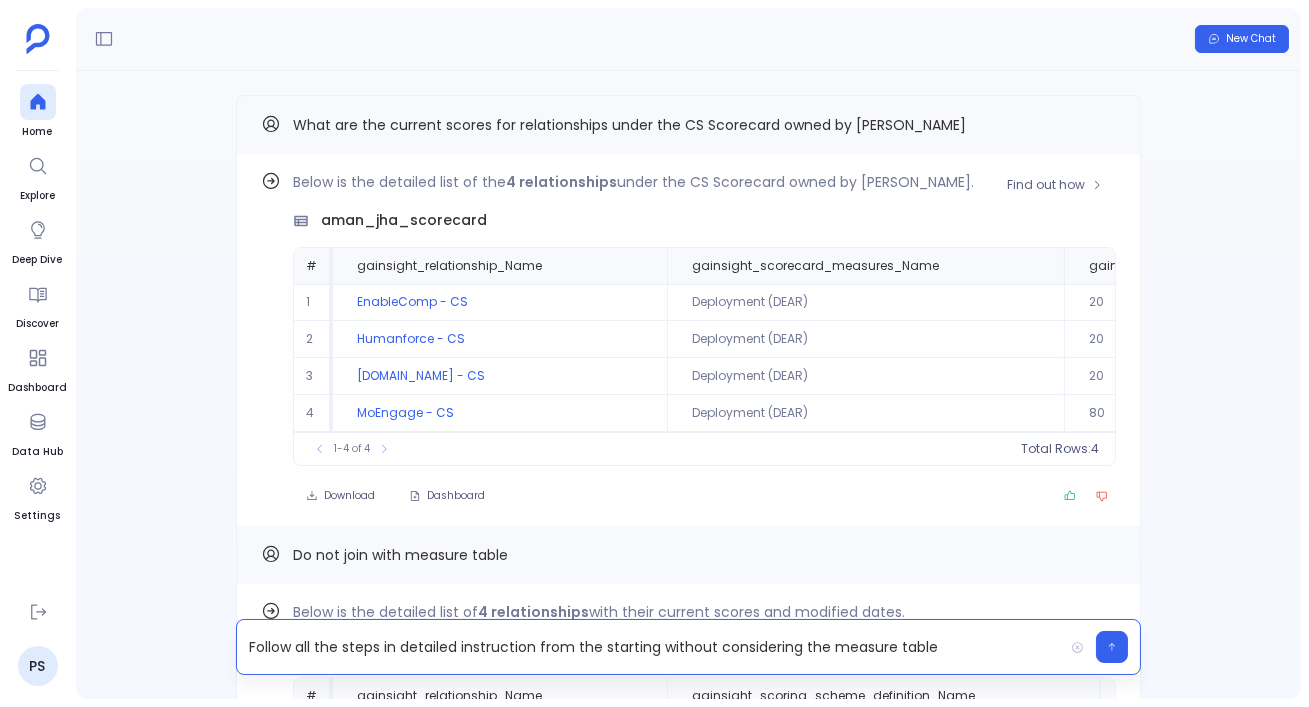 click on "aman_jha_scorecard" at bounding box center (404, 220) 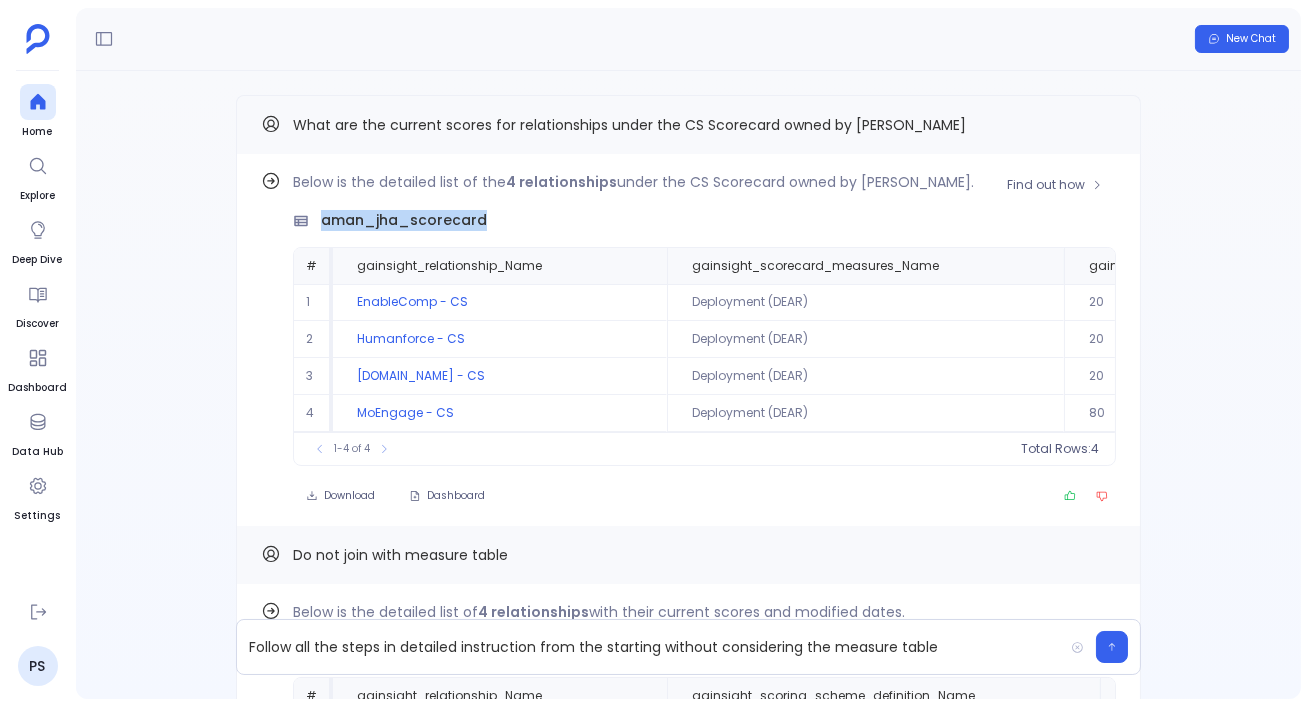 click on "aman_jha_scorecard" at bounding box center [404, 220] 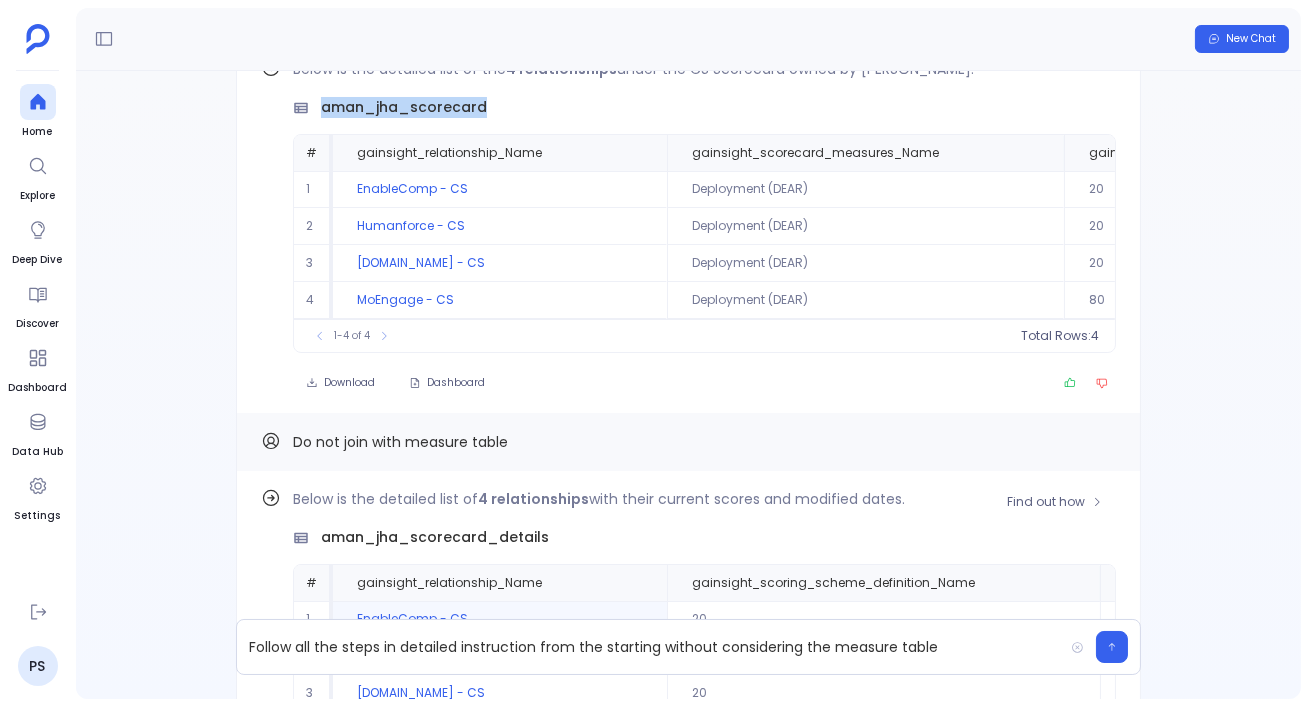 scroll, scrollTop: -222, scrollLeft: 0, axis: vertical 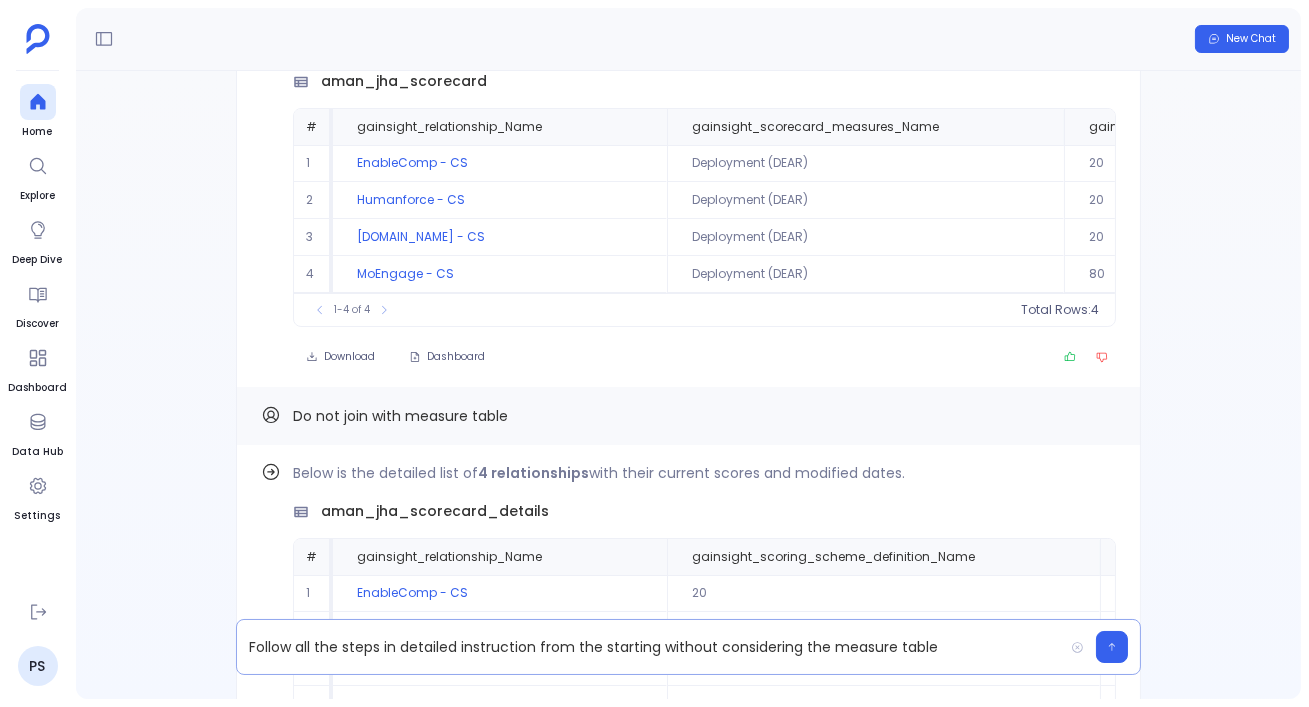 click on "Follow all the steps in detailed instruction from the starting without considering the measure table" at bounding box center (650, 647) 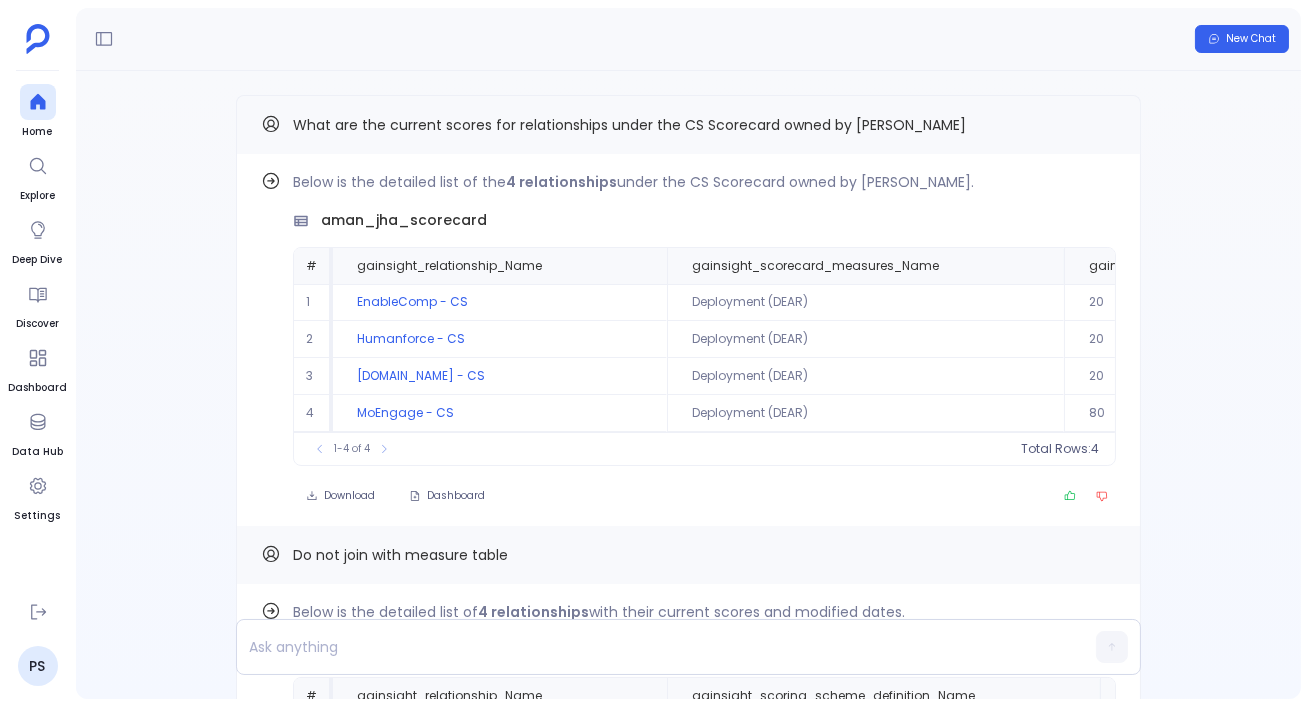 scroll, scrollTop: 0, scrollLeft: 0, axis: both 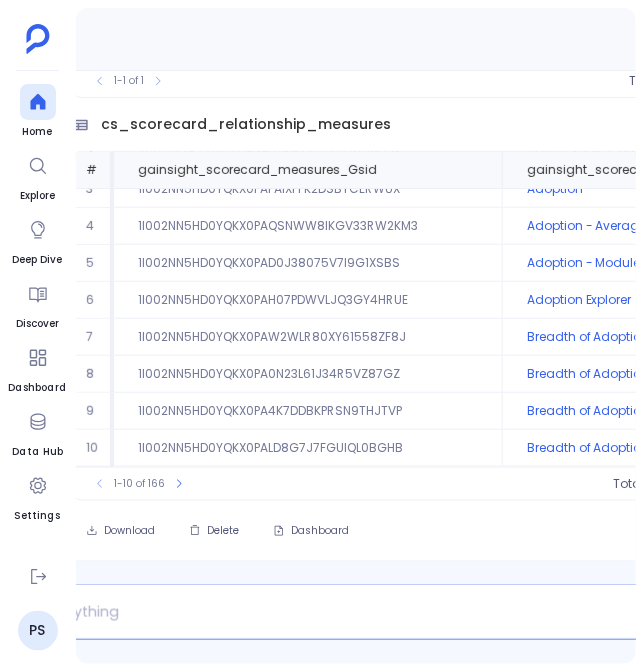 click at bounding box center [342, 612] 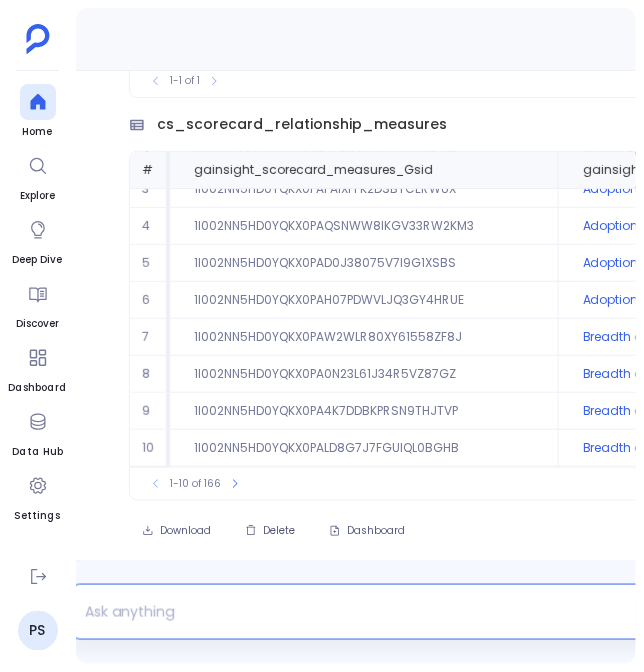 scroll, scrollTop: 0, scrollLeft: 0, axis: both 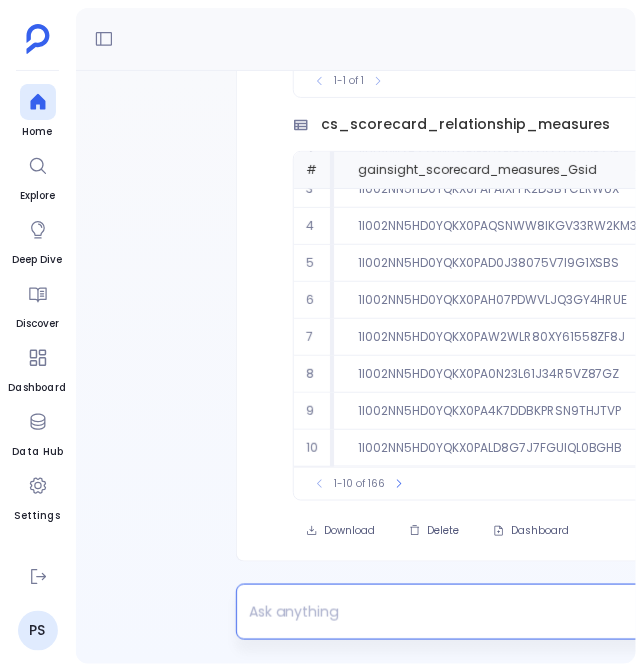 type 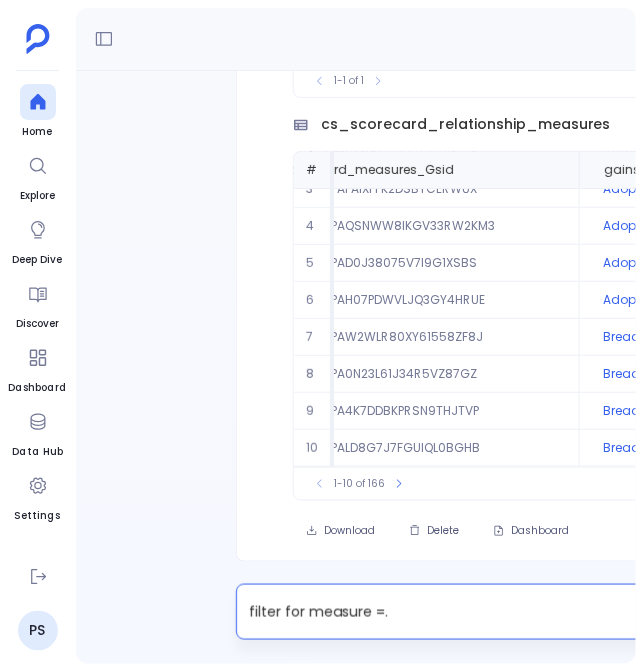 scroll, scrollTop: 94, scrollLeft: 162, axis: both 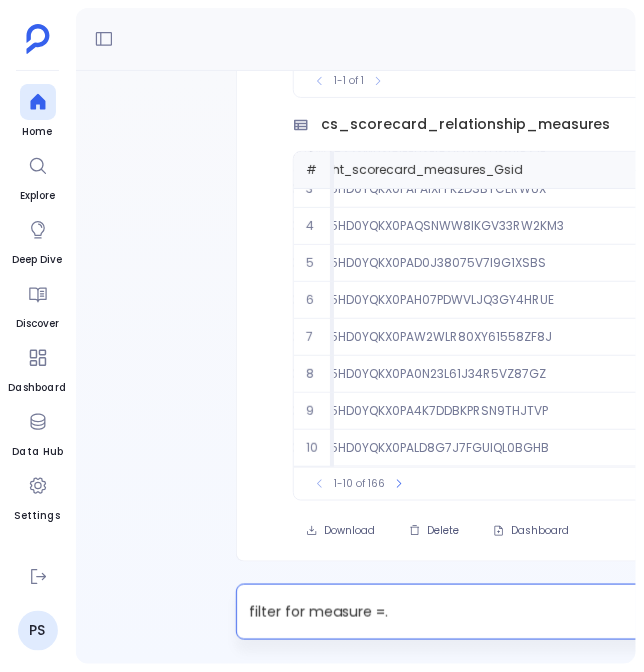 click on "filter for measure =." at bounding box center (562, 612) 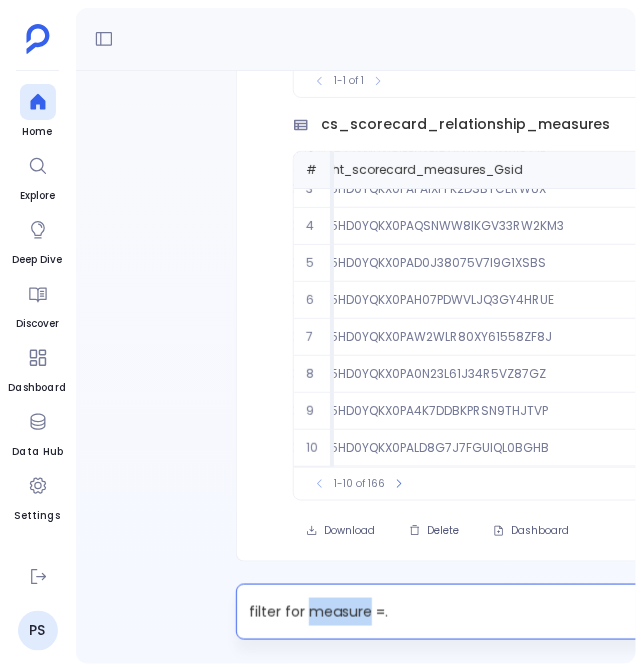 click on "filter for measure =." at bounding box center [562, 612] 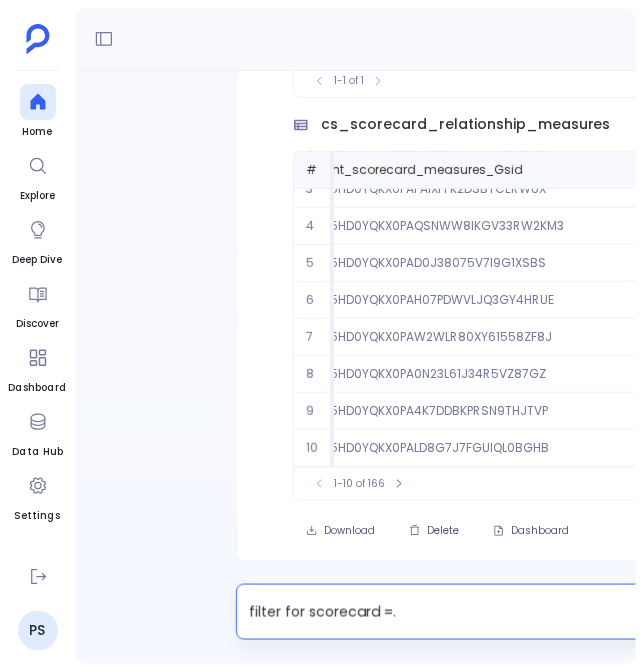 drag, startPoint x: 419, startPoint y: 608, endPoint x: 430, endPoint y: 601, distance: 13.038404 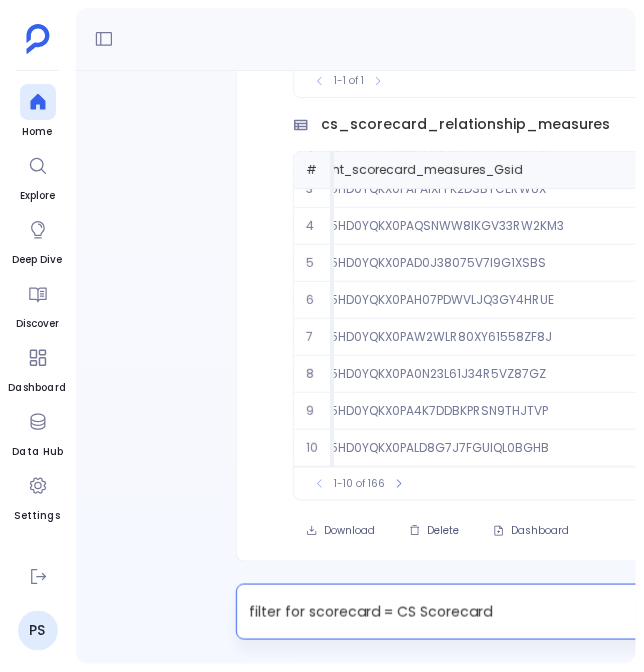 scroll, scrollTop: 0, scrollLeft: 0, axis: both 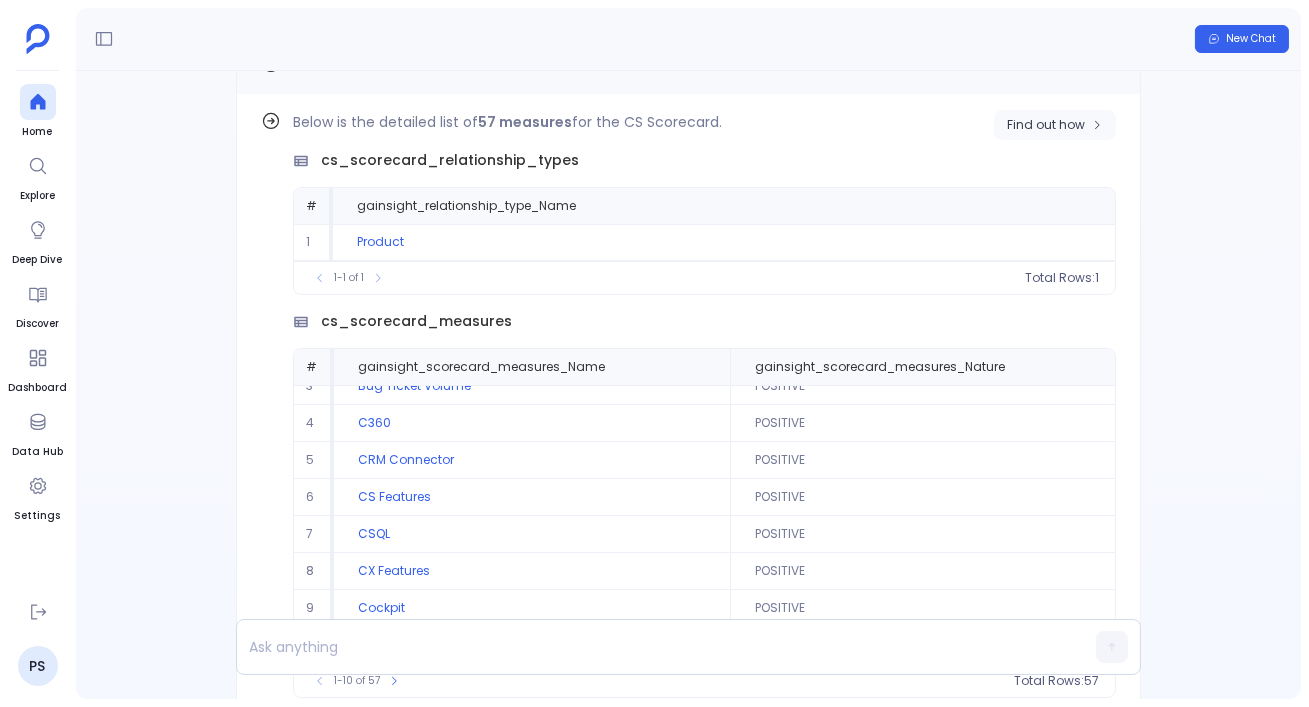 click on "Find out how" at bounding box center (1046, 125) 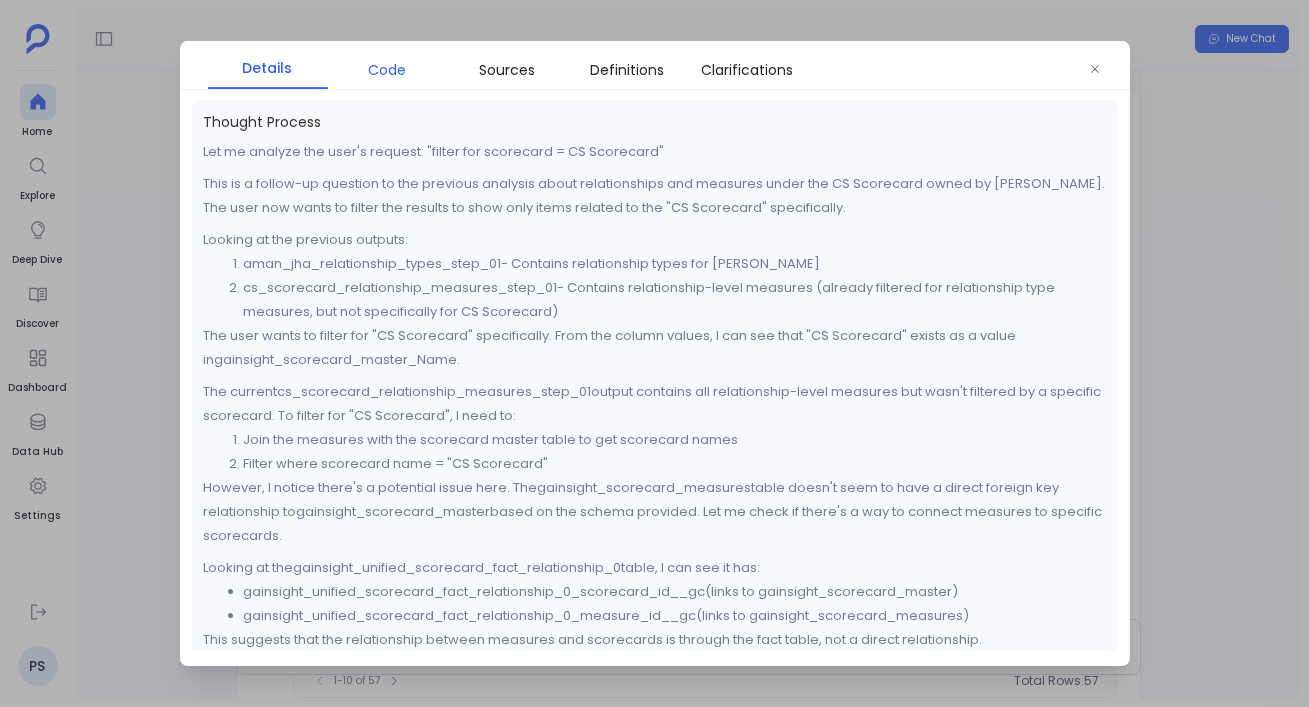click on "Code" at bounding box center (388, 70) 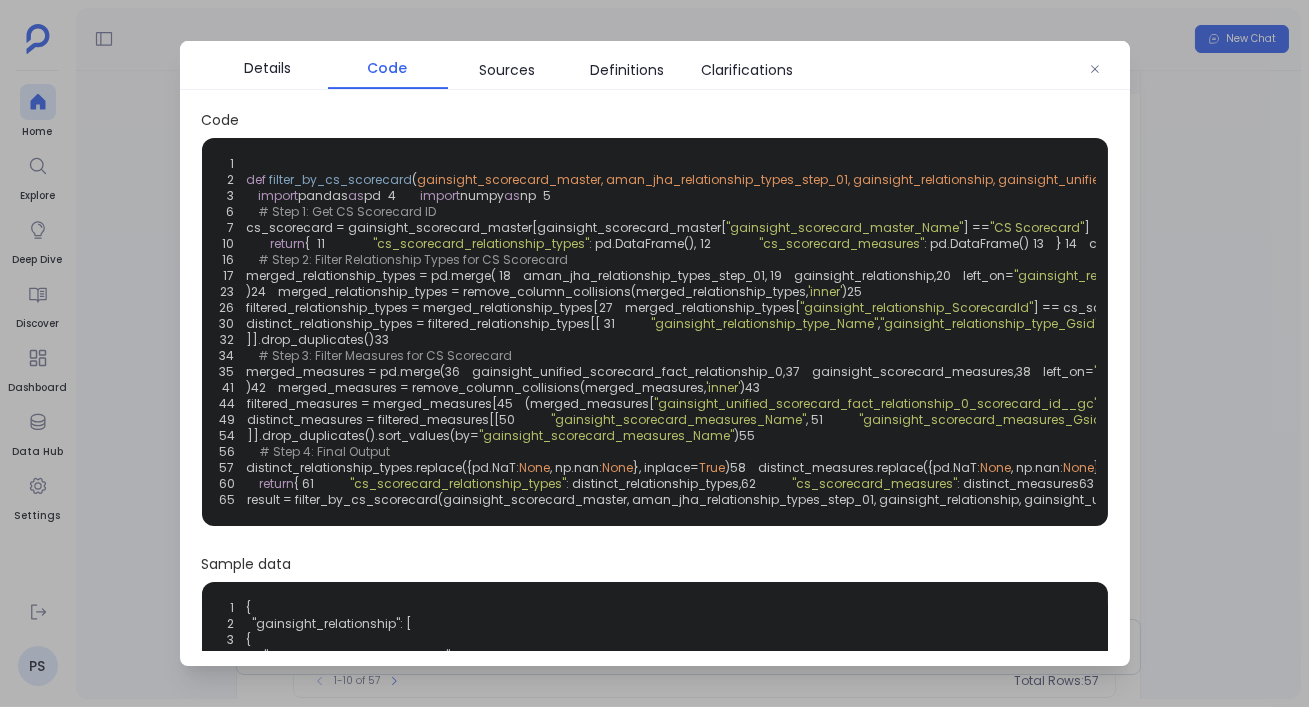 type 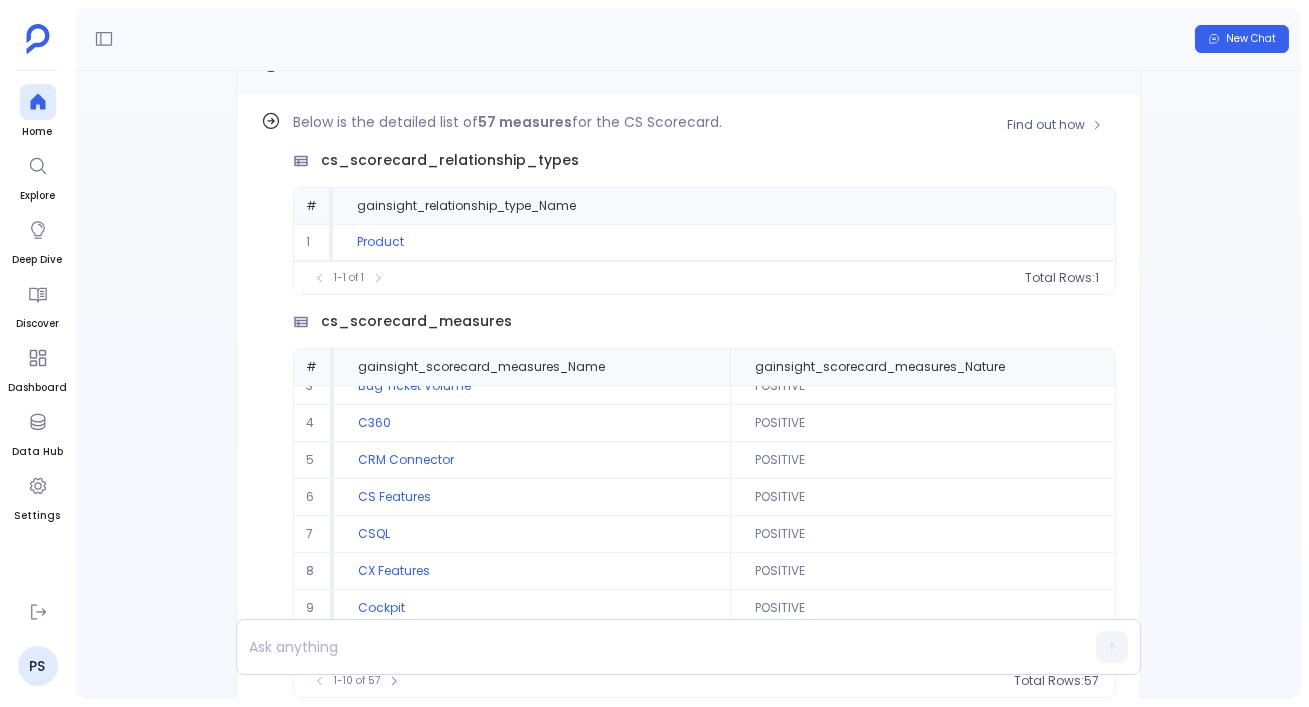 scroll, scrollTop: 0, scrollLeft: 0, axis: both 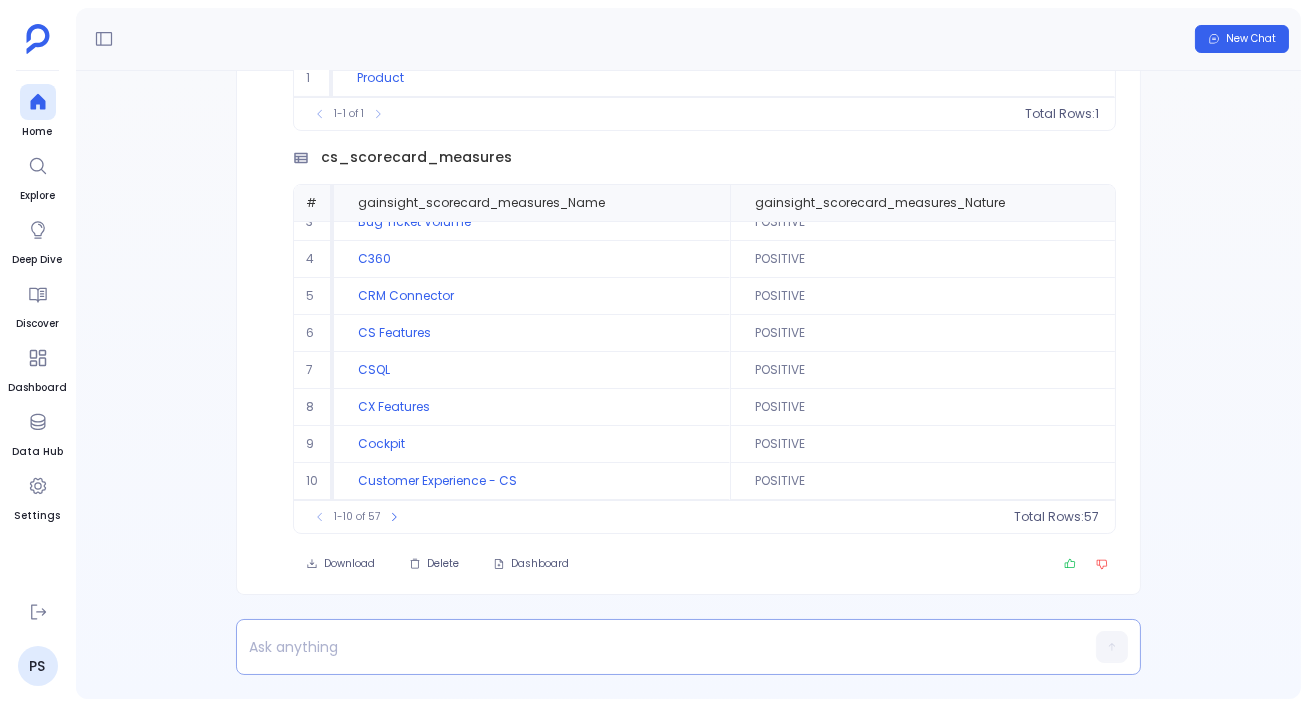 click at bounding box center (650, 647) 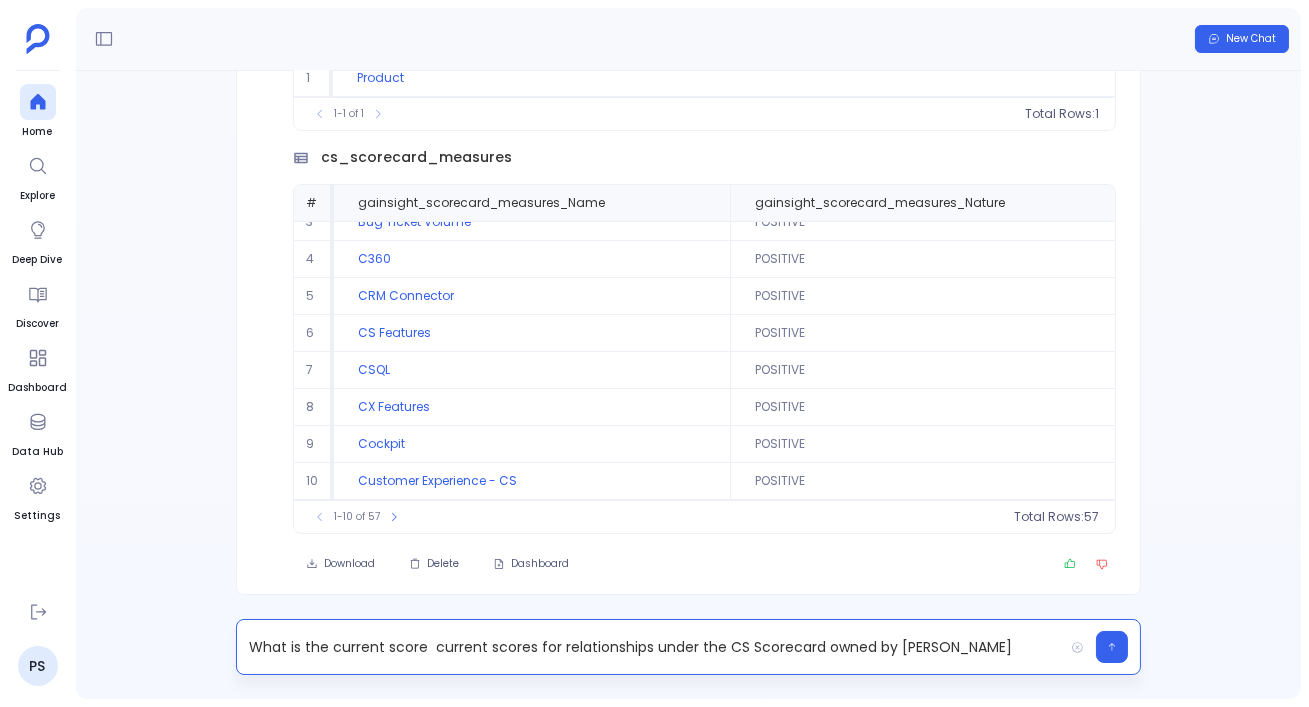 click on "What is the current score  current scores for relationships under the CS Scorecard owned by Aman Jha" at bounding box center (650, 647) 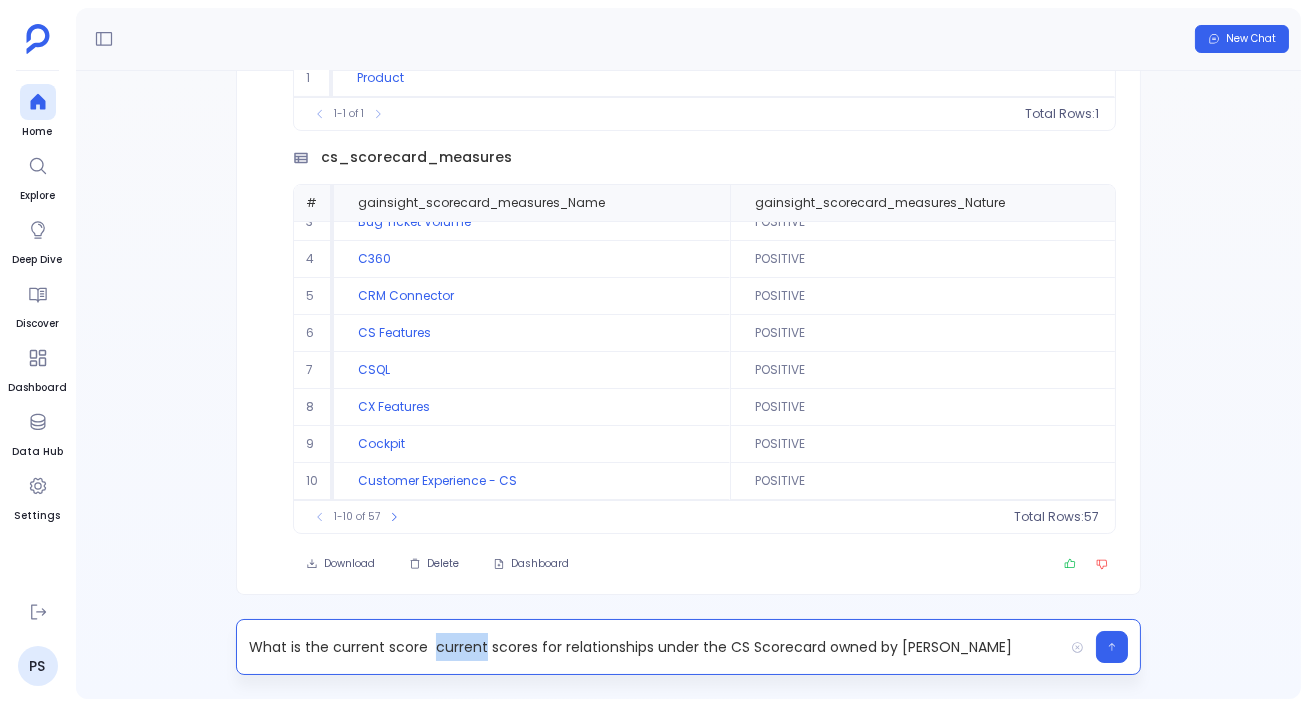 click on "What is the current score  current scores for relationships under the CS Scorecard owned by Aman Jha" at bounding box center [650, 647] 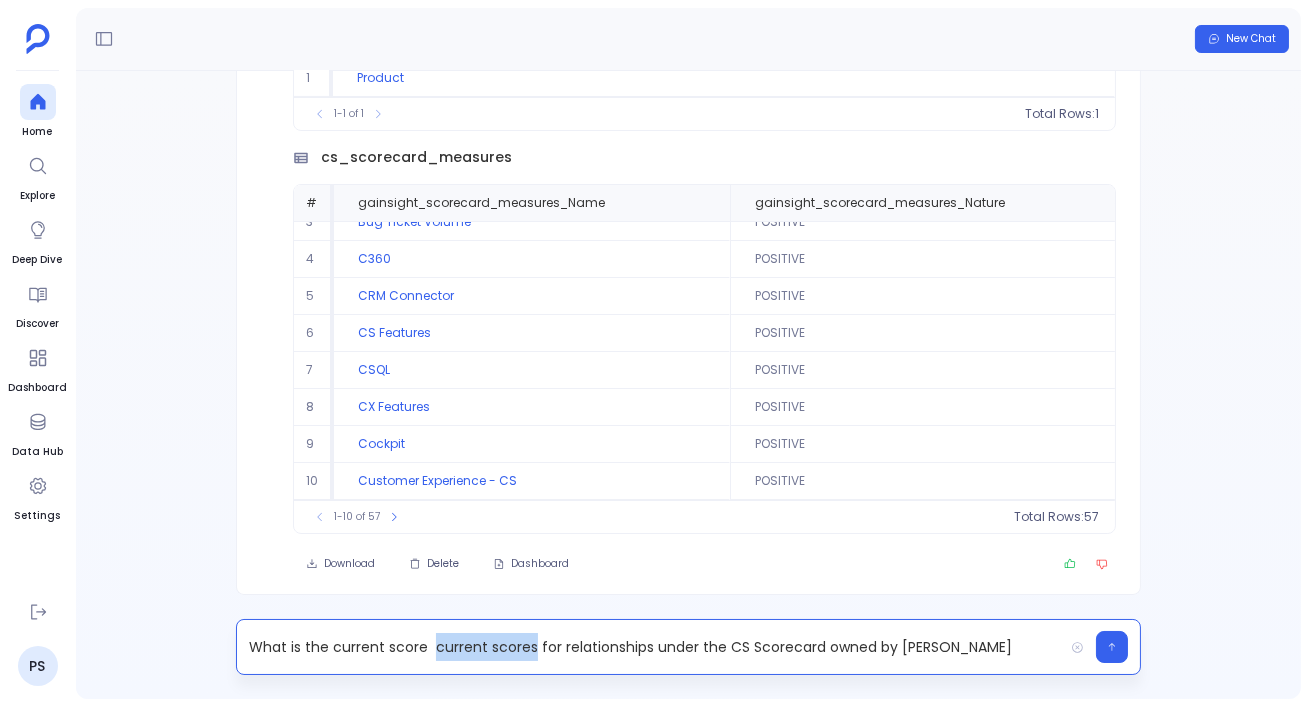 click on "What is the current score  current scores for relationships under the CS Scorecard owned by Aman Jha" at bounding box center (650, 647) 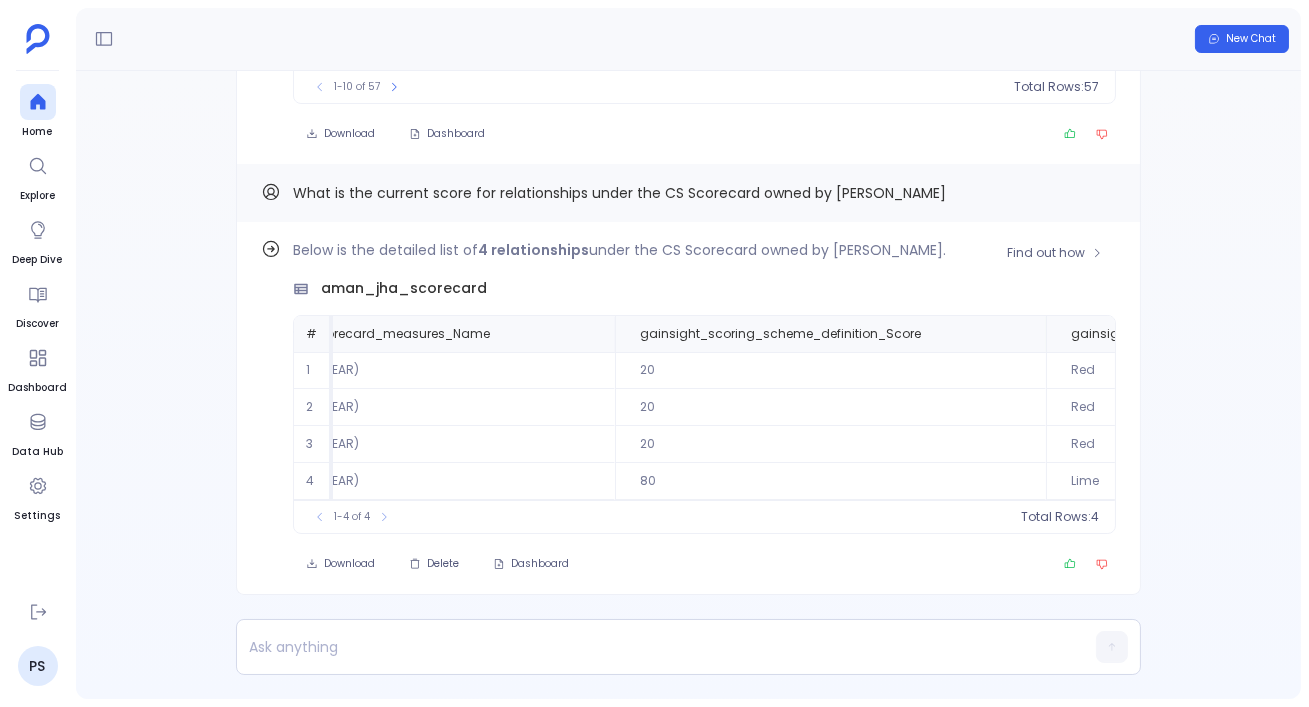 scroll, scrollTop: 0, scrollLeft: 600, axis: horizontal 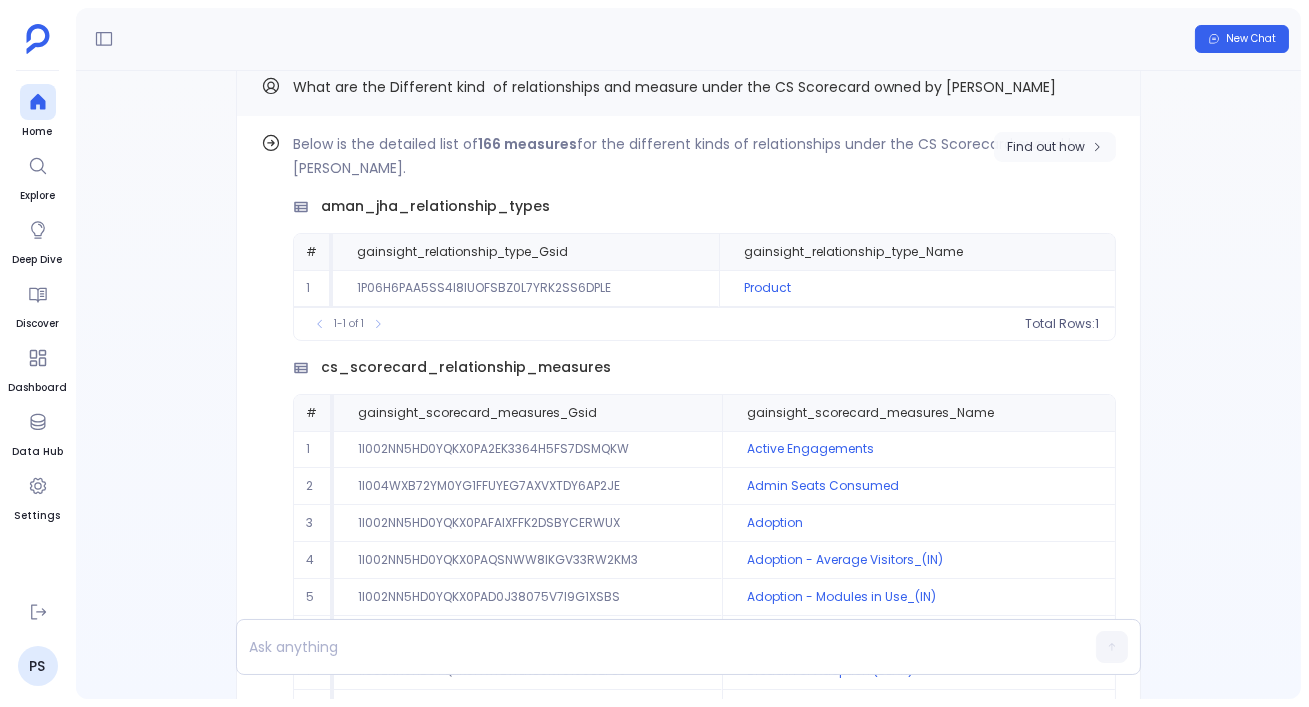 click on "Find out how" at bounding box center (1046, 147) 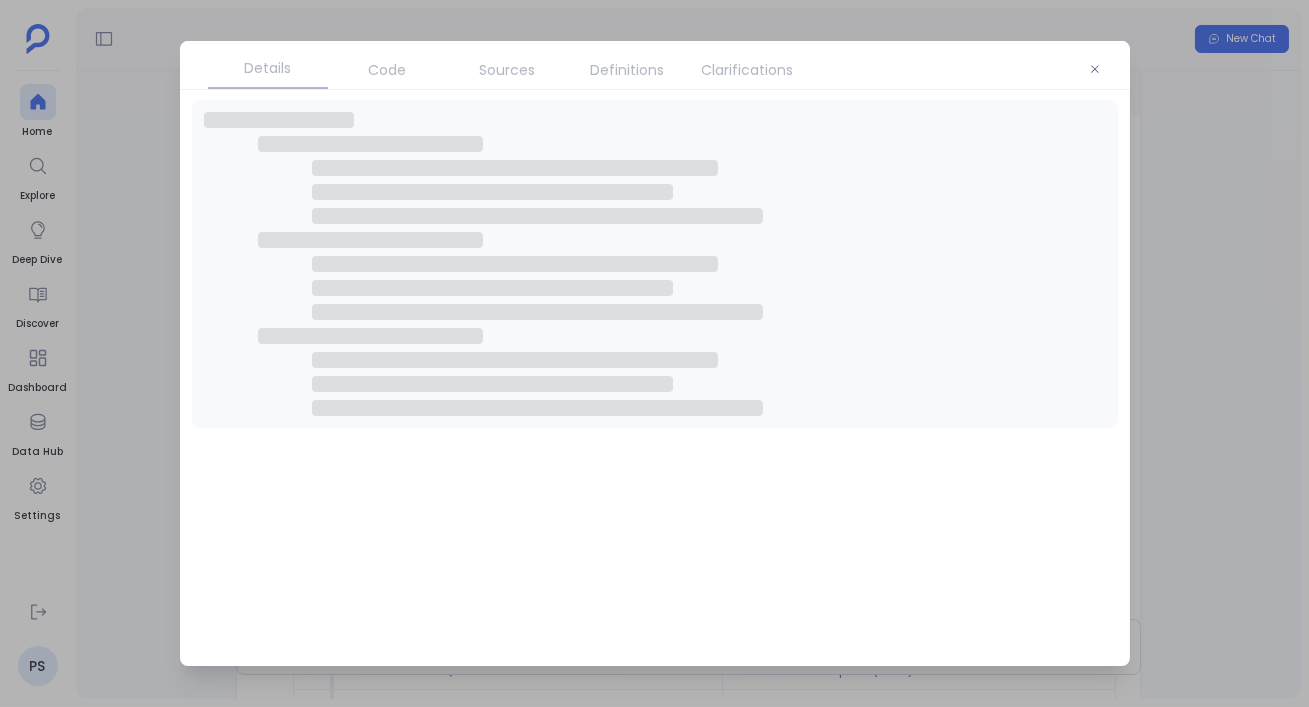 click on "Code" at bounding box center (388, 70) 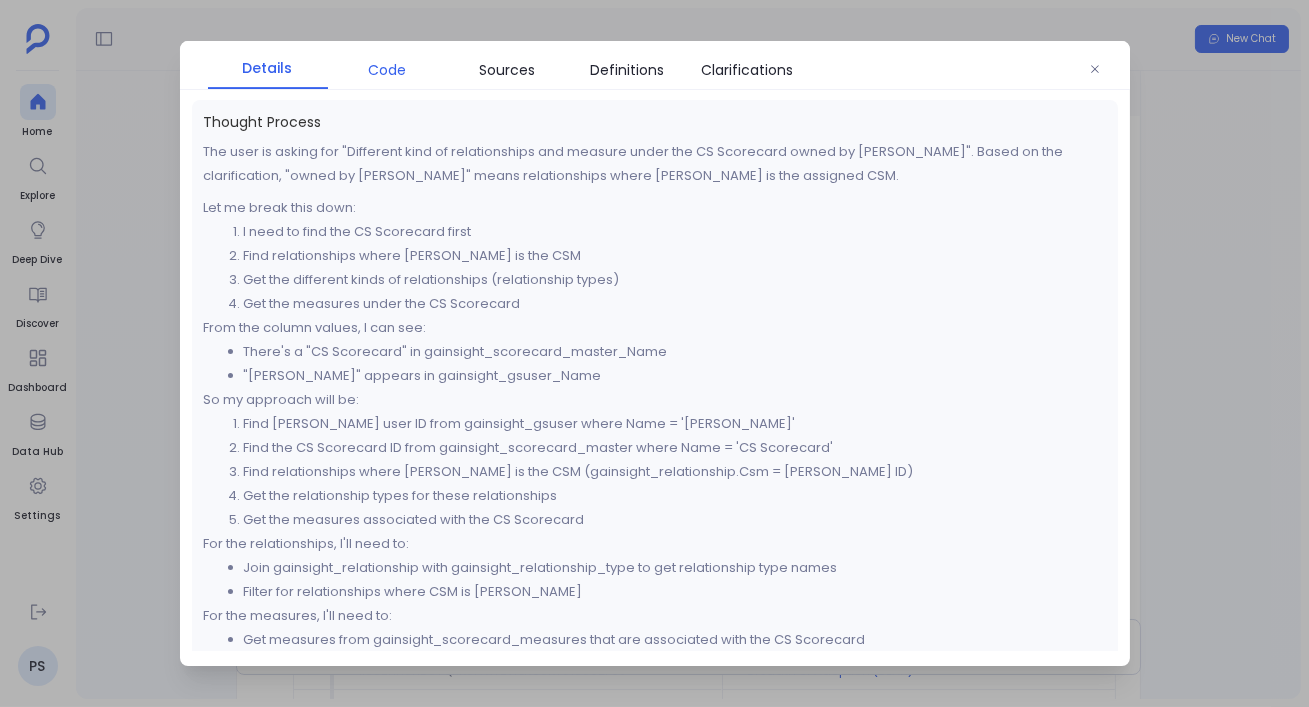 click on "Code" at bounding box center (388, 70) 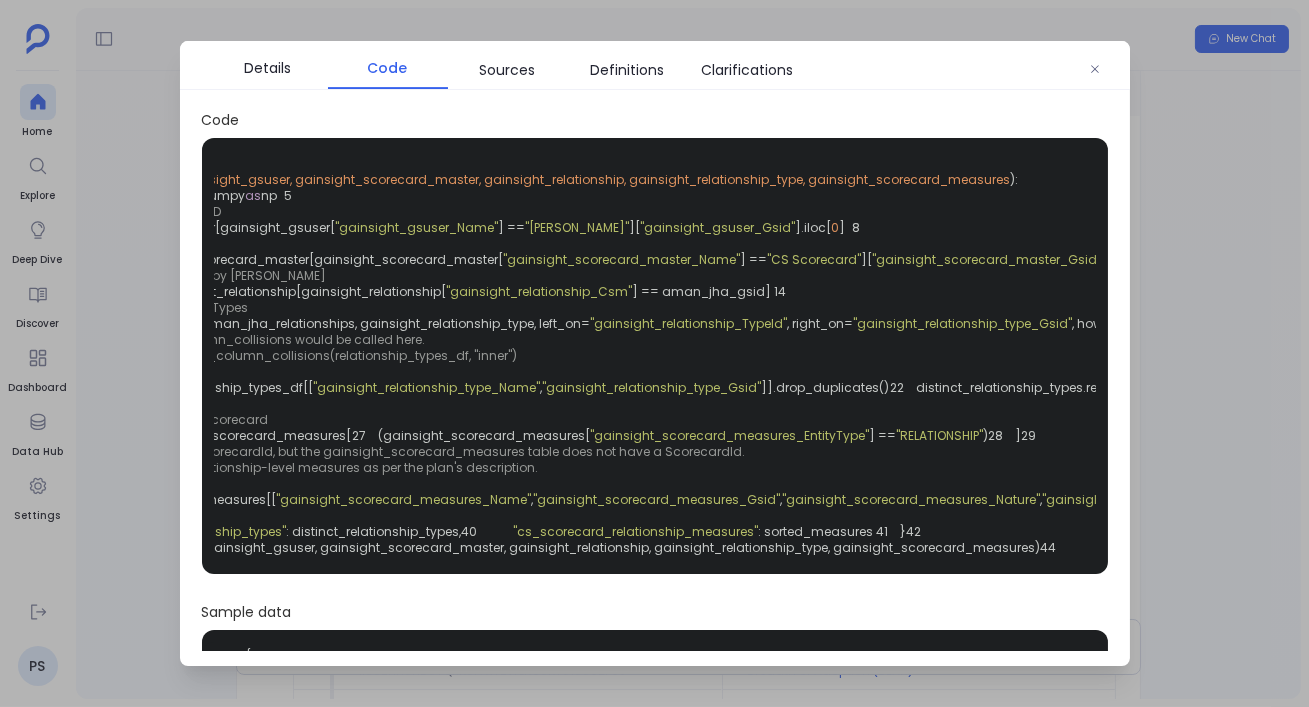 scroll, scrollTop: 0, scrollLeft: 245, axis: horizontal 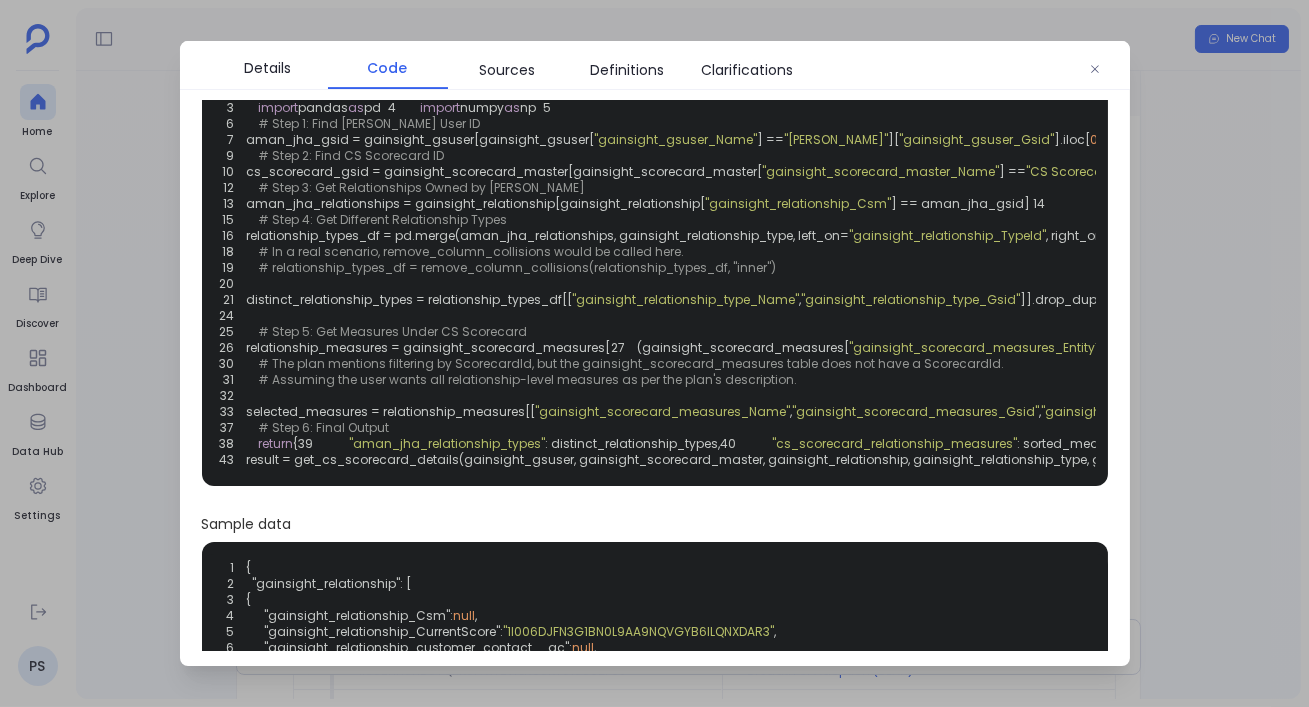 click at bounding box center [654, 353] 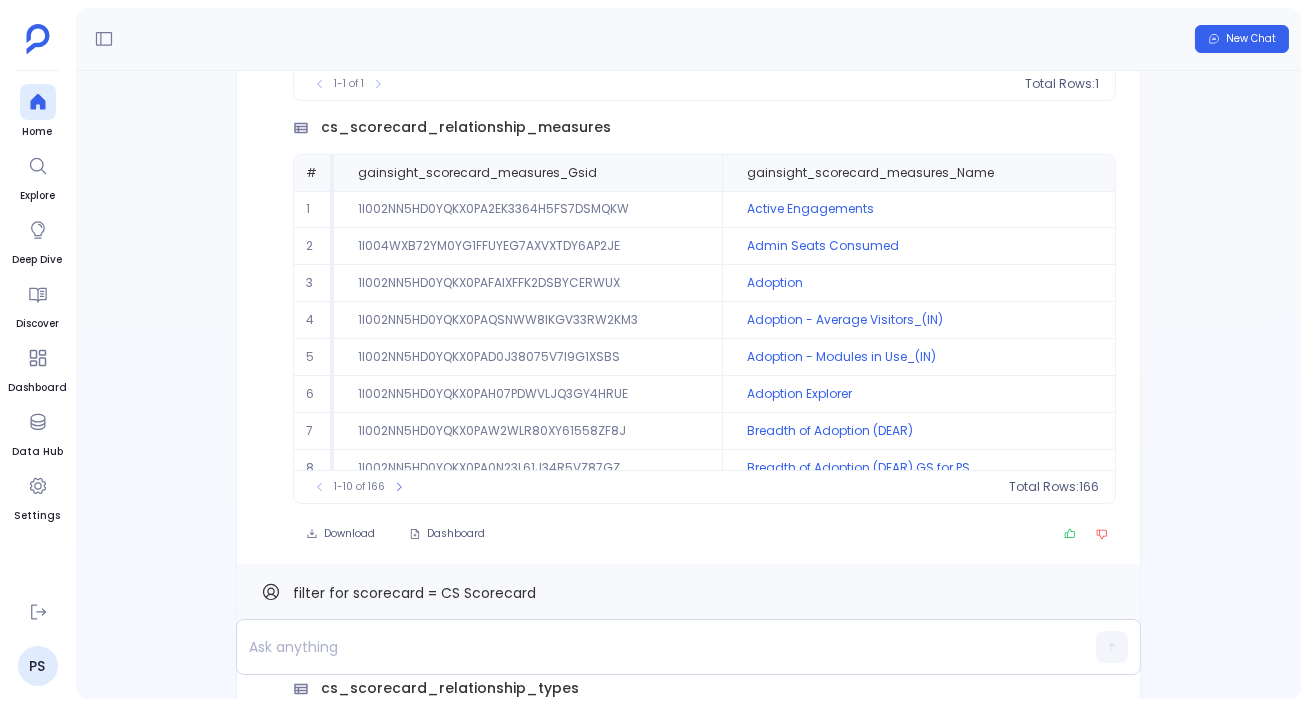 scroll, scrollTop: -1106, scrollLeft: 0, axis: vertical 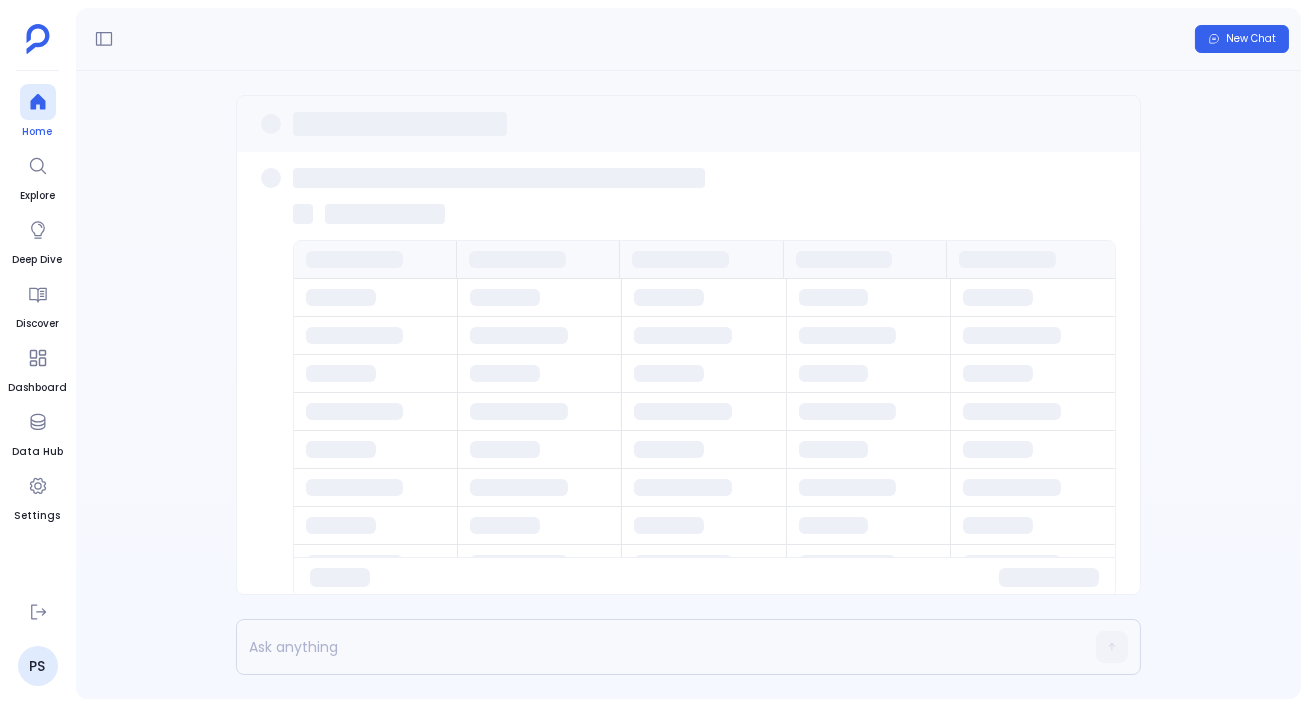 click 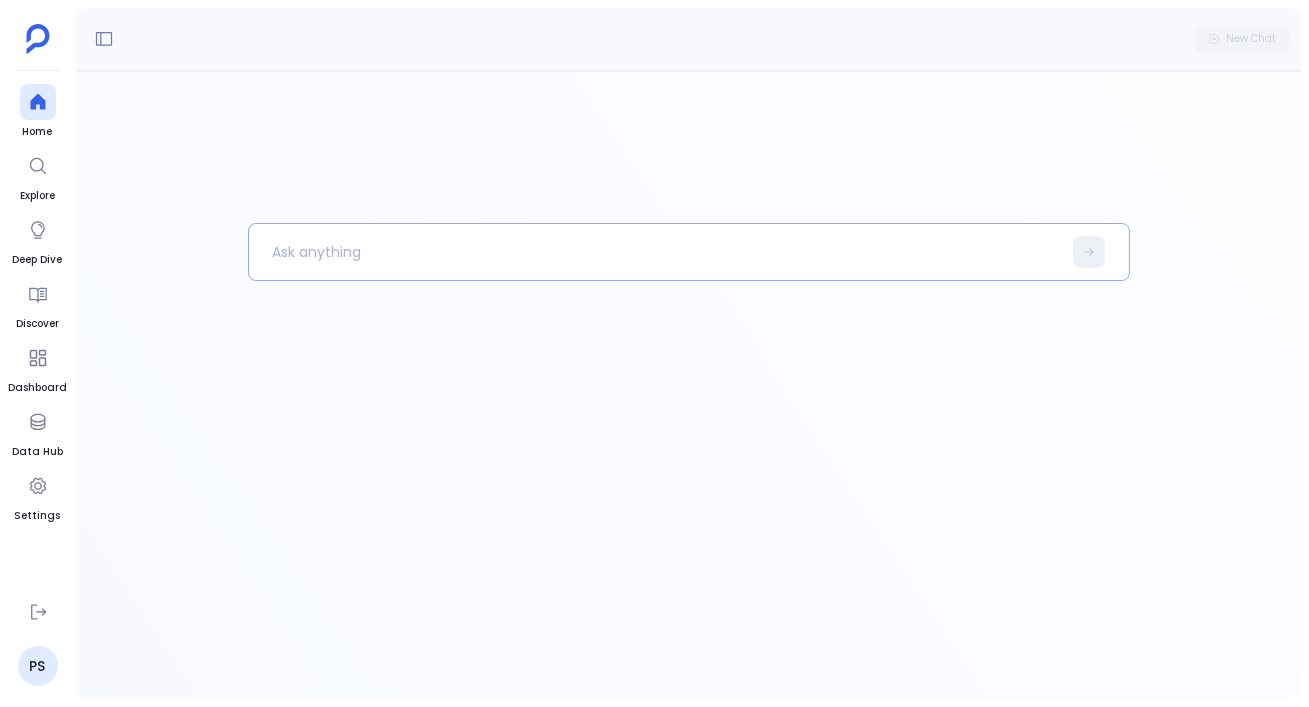 click at bounding box center [655, 252] 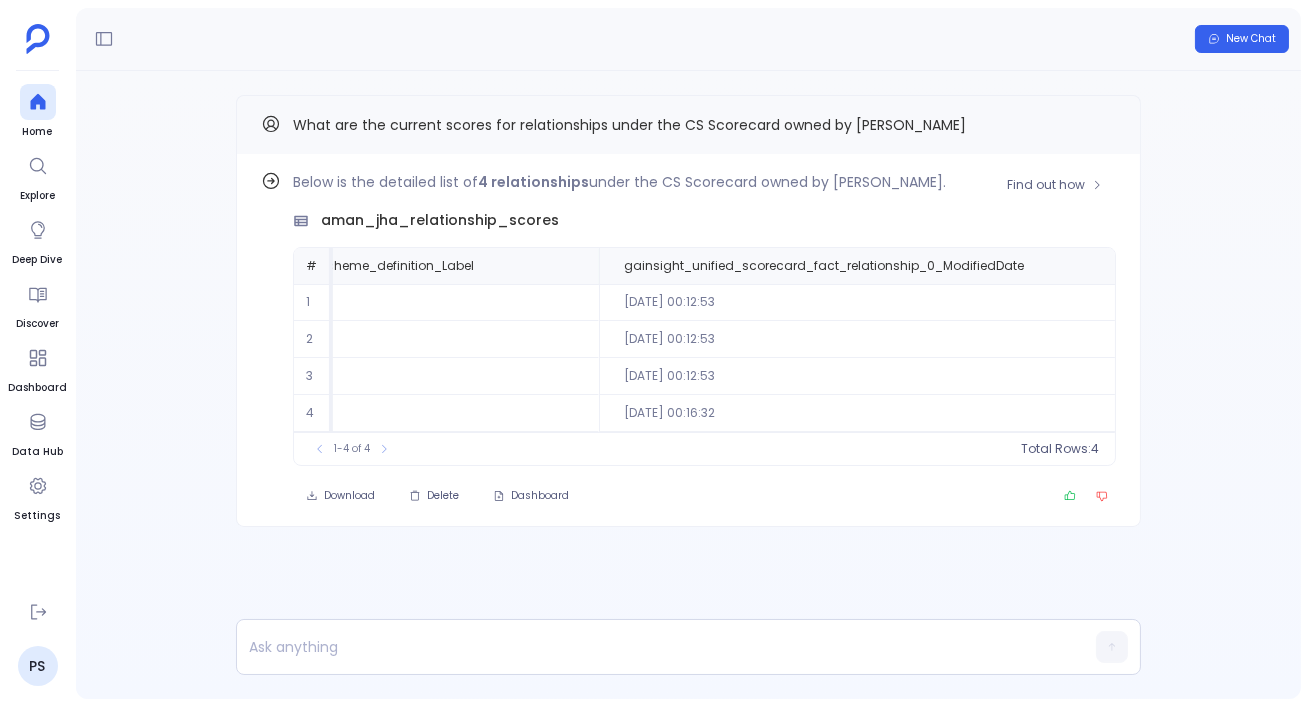 scroll, scrollTop: 0, scrollLeft: 0, axis: both 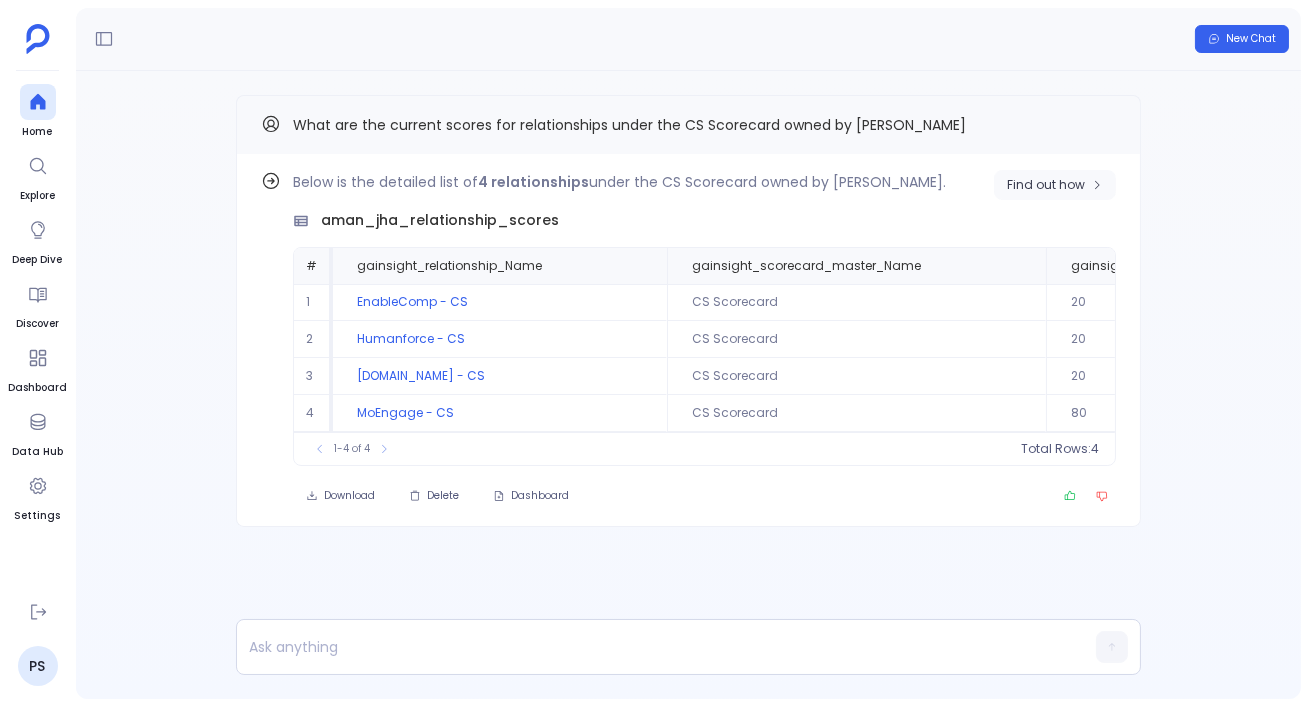 click on "Find out how" at bounding box center [1046, 185] 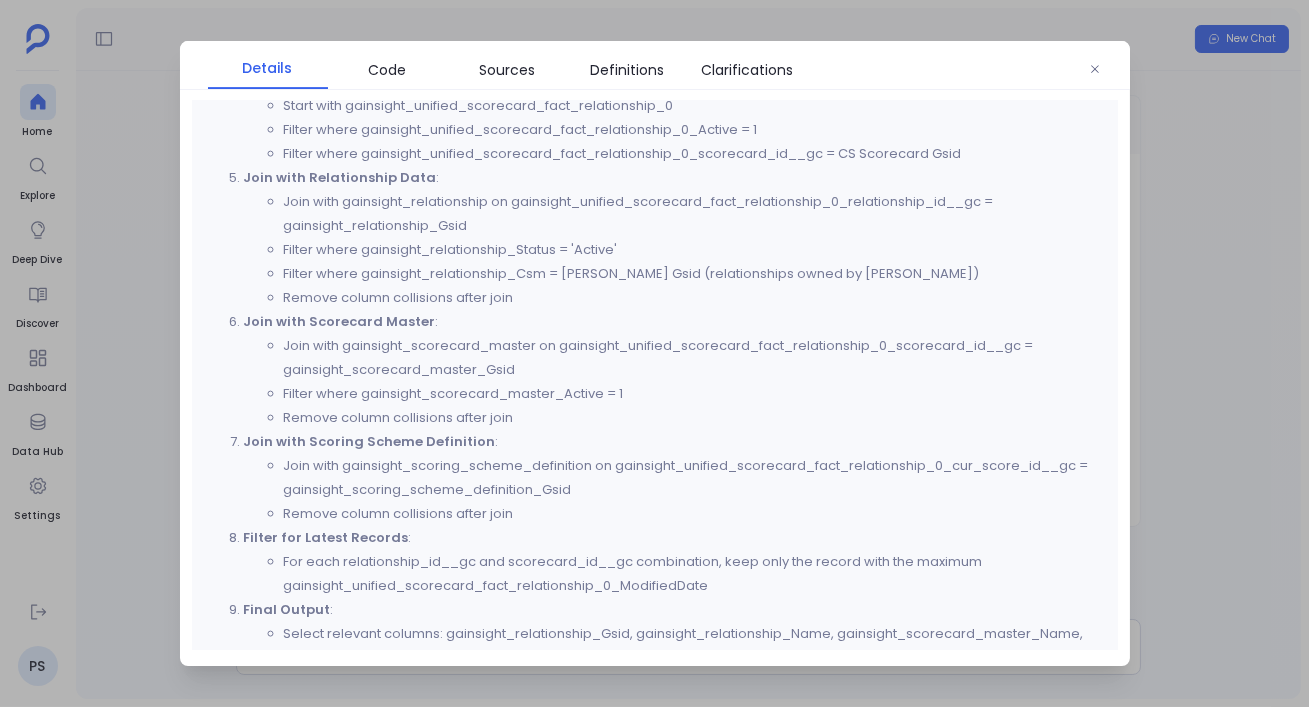 scroll, scrollTop: 1224, scrollLeft: 0, axis: vertical 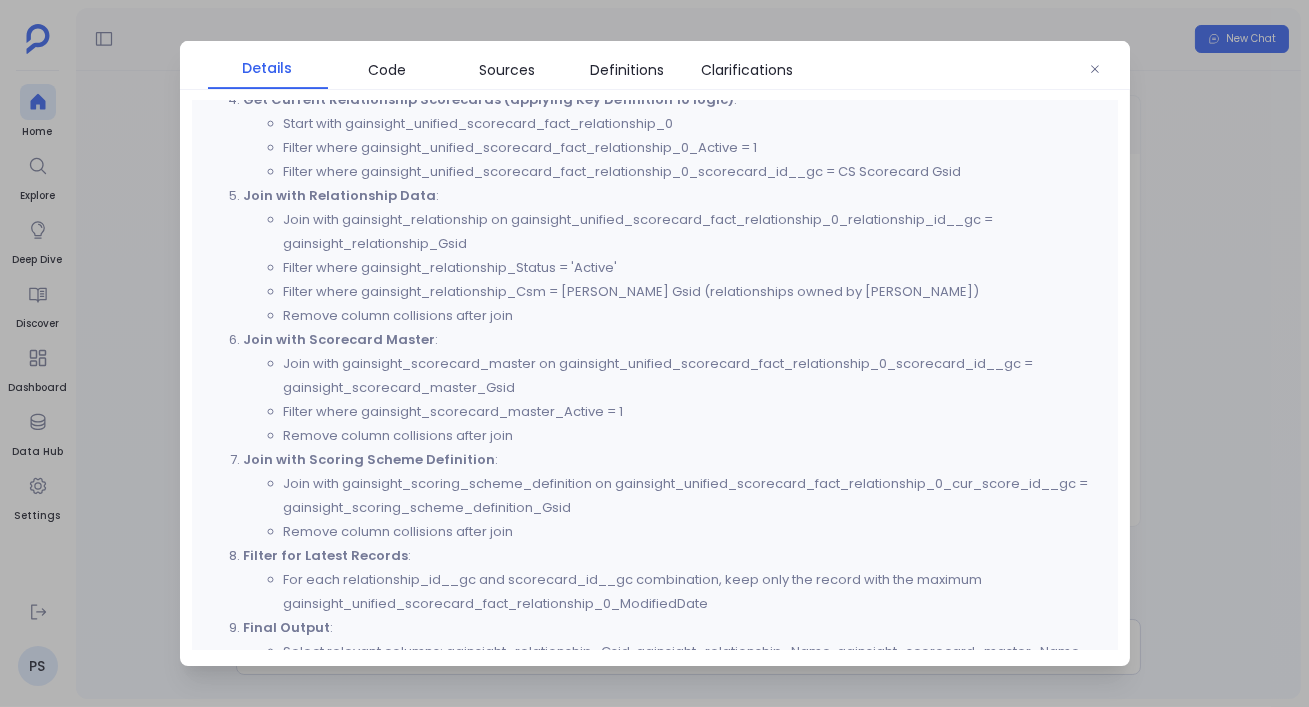 click at bounding box center [654, 353] 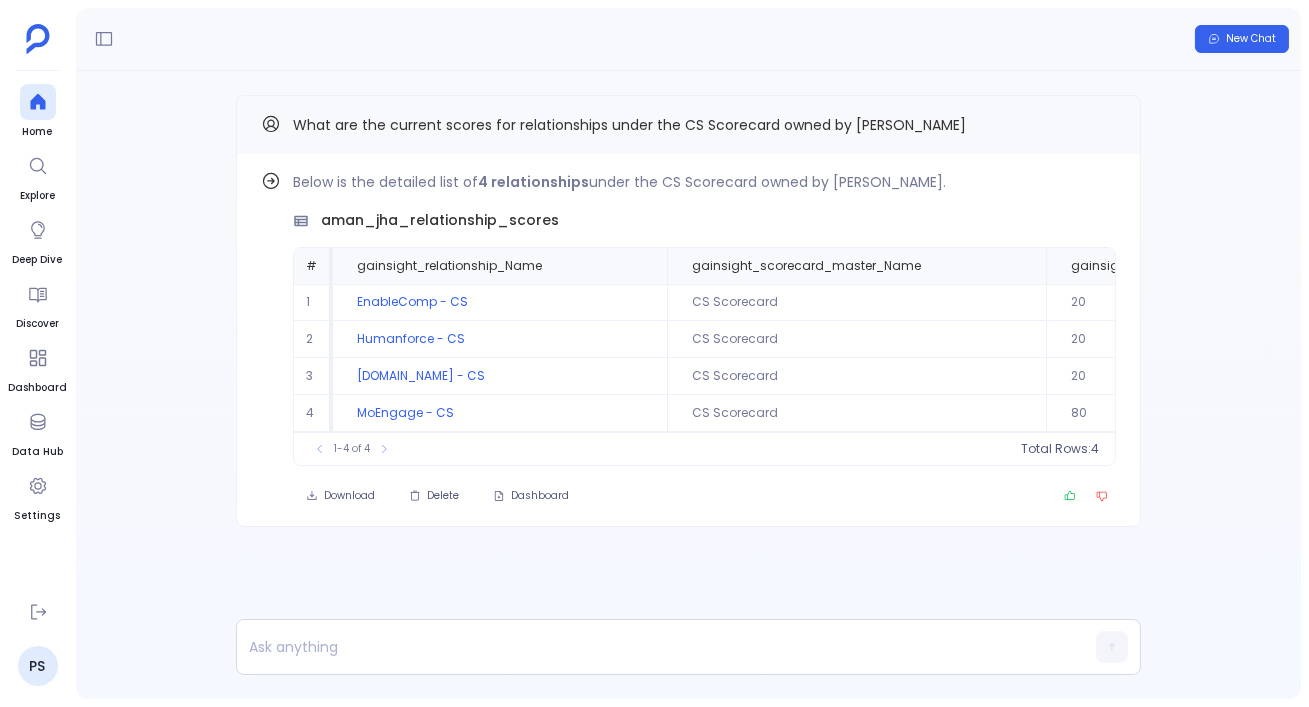 type 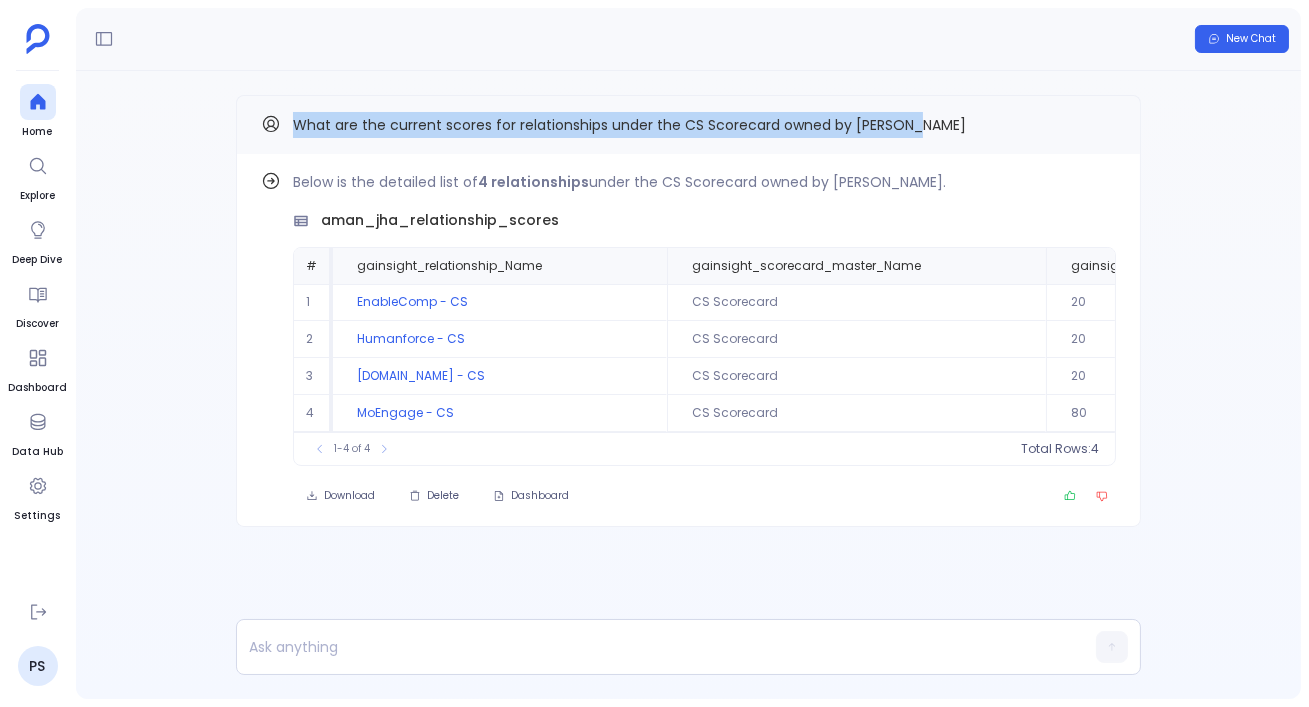 drag, startPoint x: 288, startPoint y: 120, endPoint x: 894, endPoint y: 139, distance: 606.2978 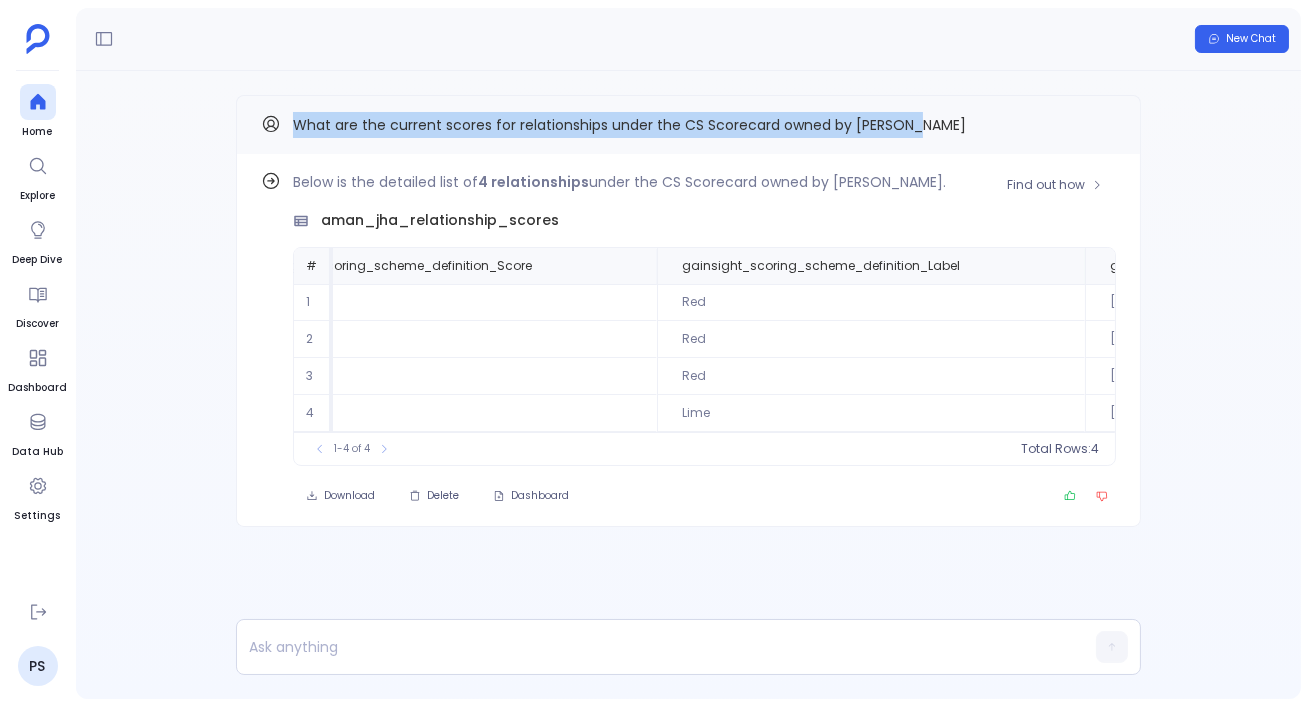 scroll, scrollTop: 0, scrollLeft: 1040, axis: horizontal 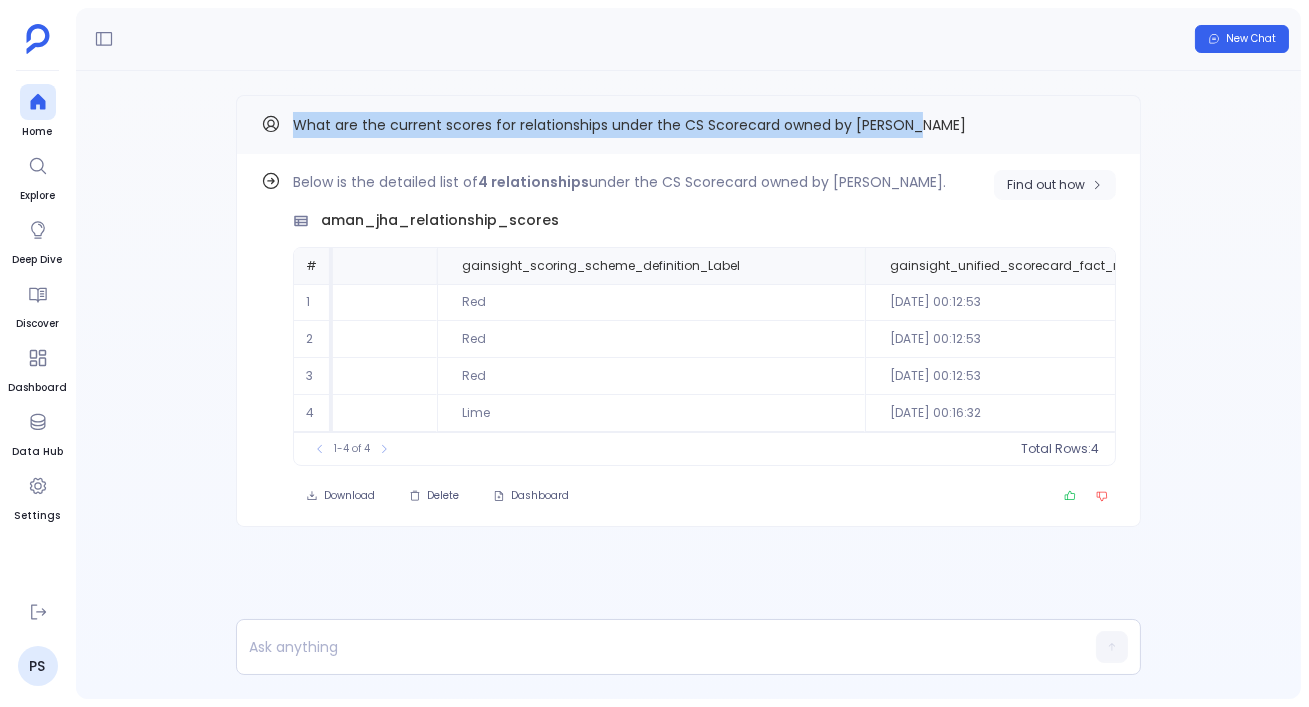 click on "Find out how" at bounding box center (1046, 185) 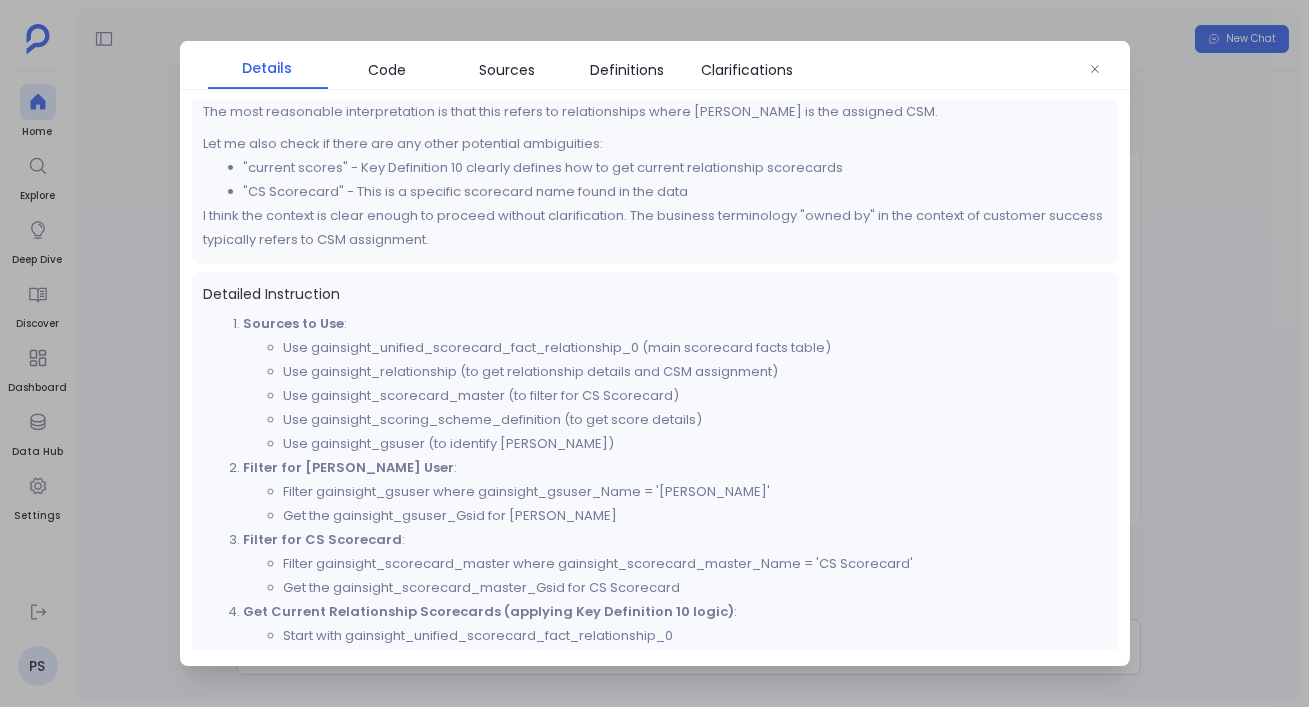 scroll, scrollTop: 960, scrollLeft: 0, axis: vertical 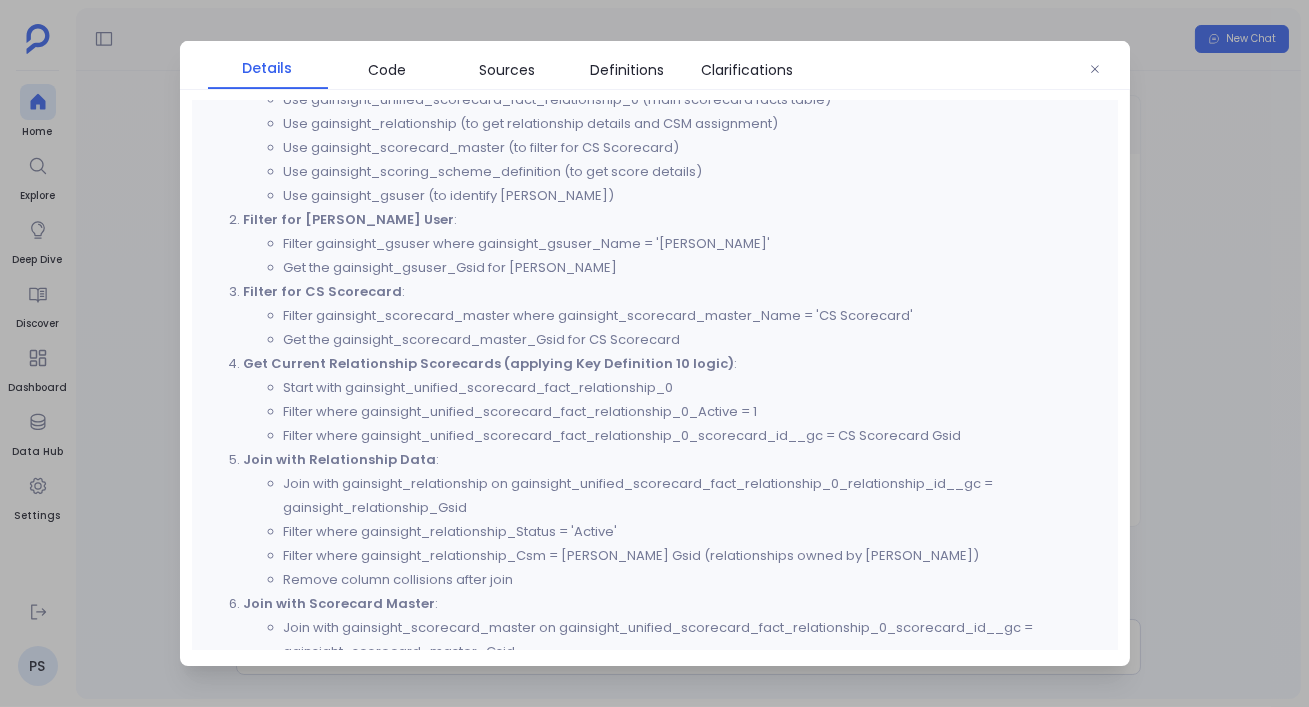 click on "Get the gainsight_scorecard_master_Gsid for CS Scorecard" at bounding box center [695, 340] 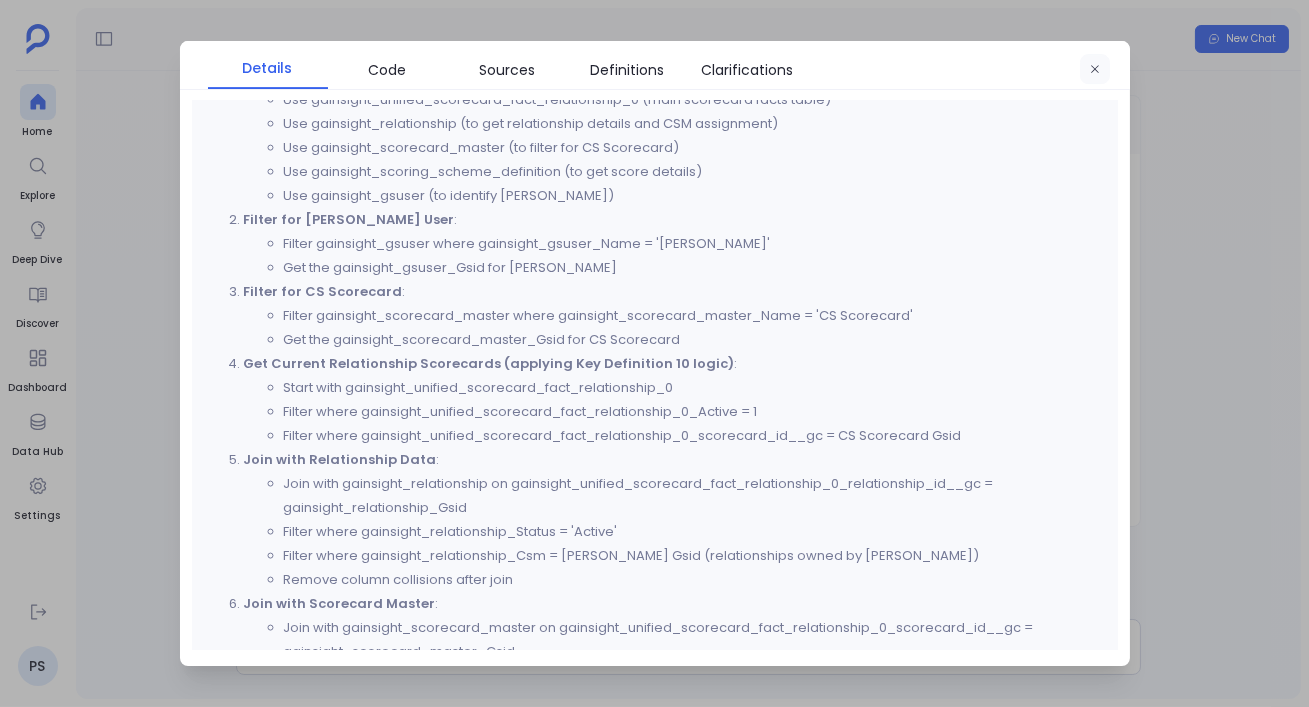 click at bounding box center [1095, 69] 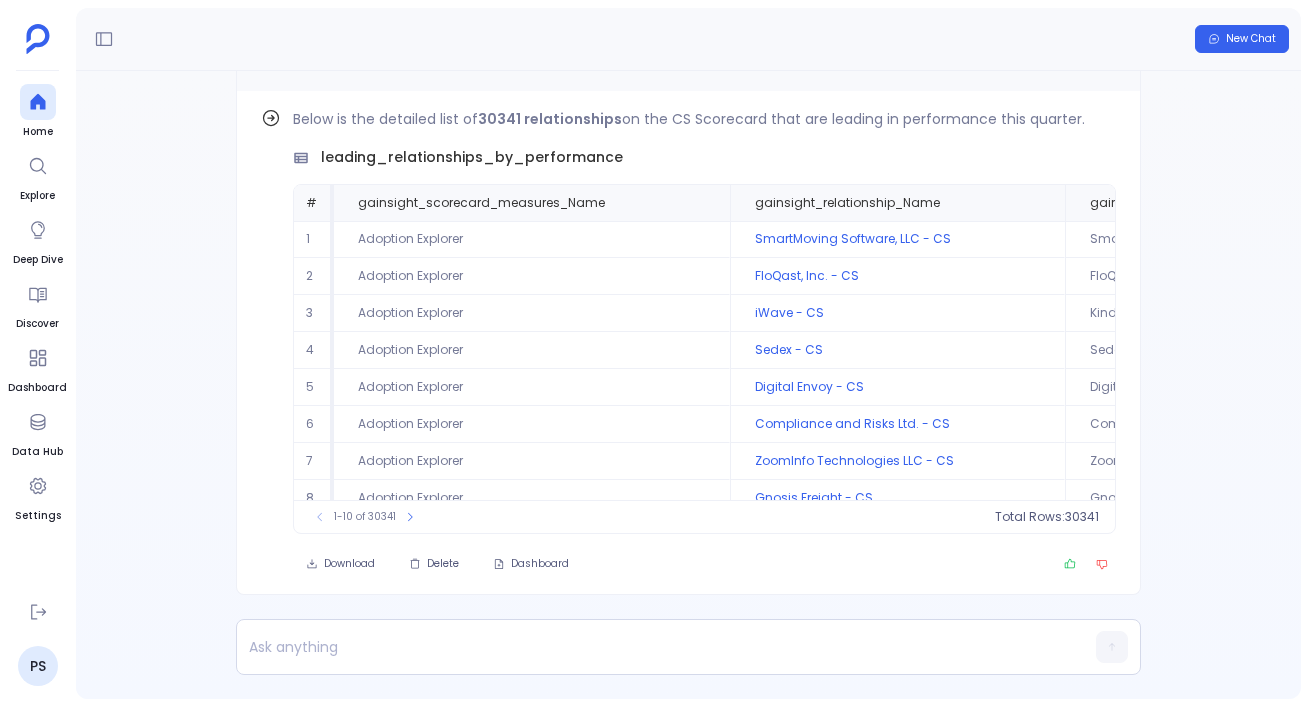 scroll, scrollTop: 0, scrollLeft: 0, axis: both 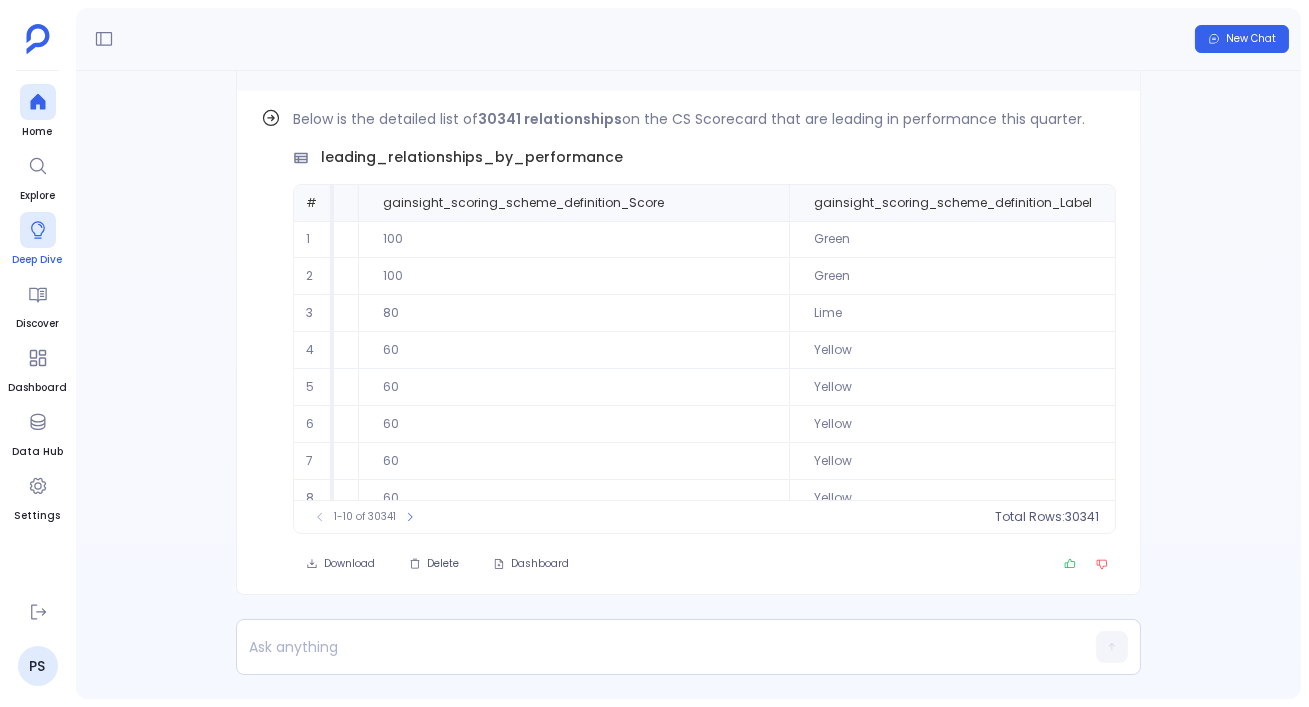 click on "Deep Dive" at bounding box center (38, 260) 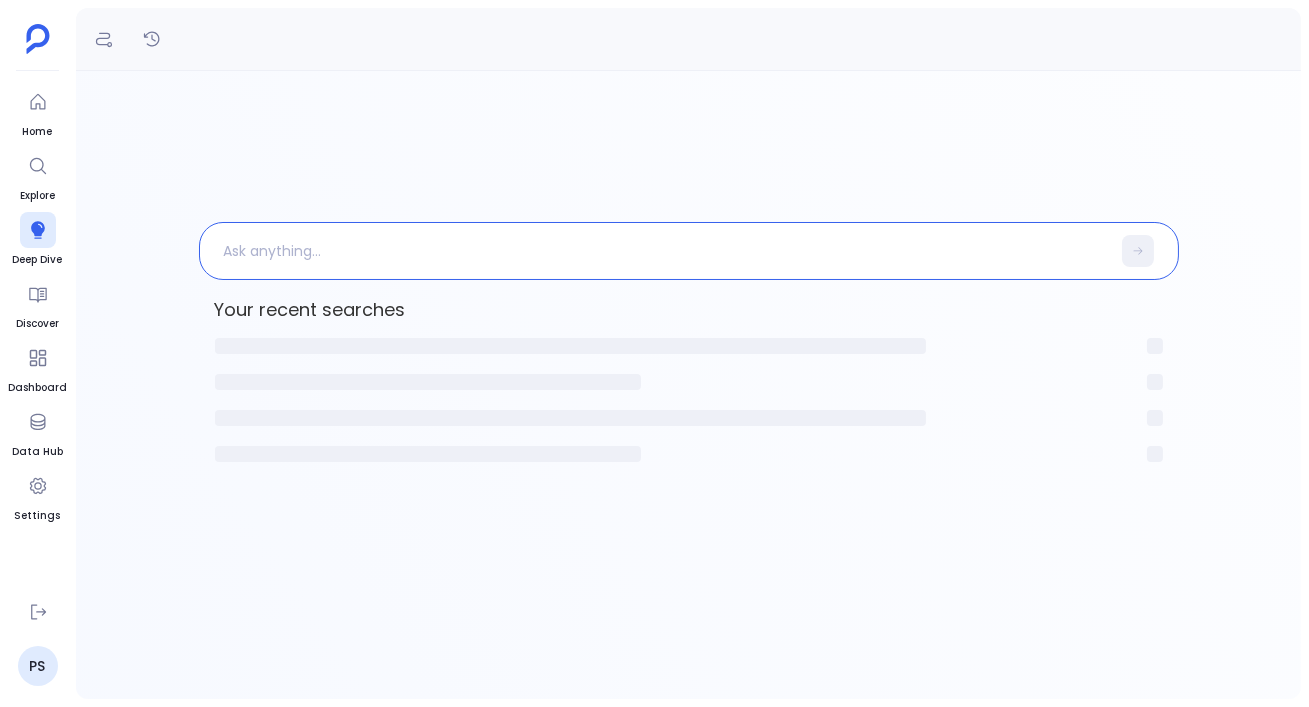 click at bounding box center [655, 251] 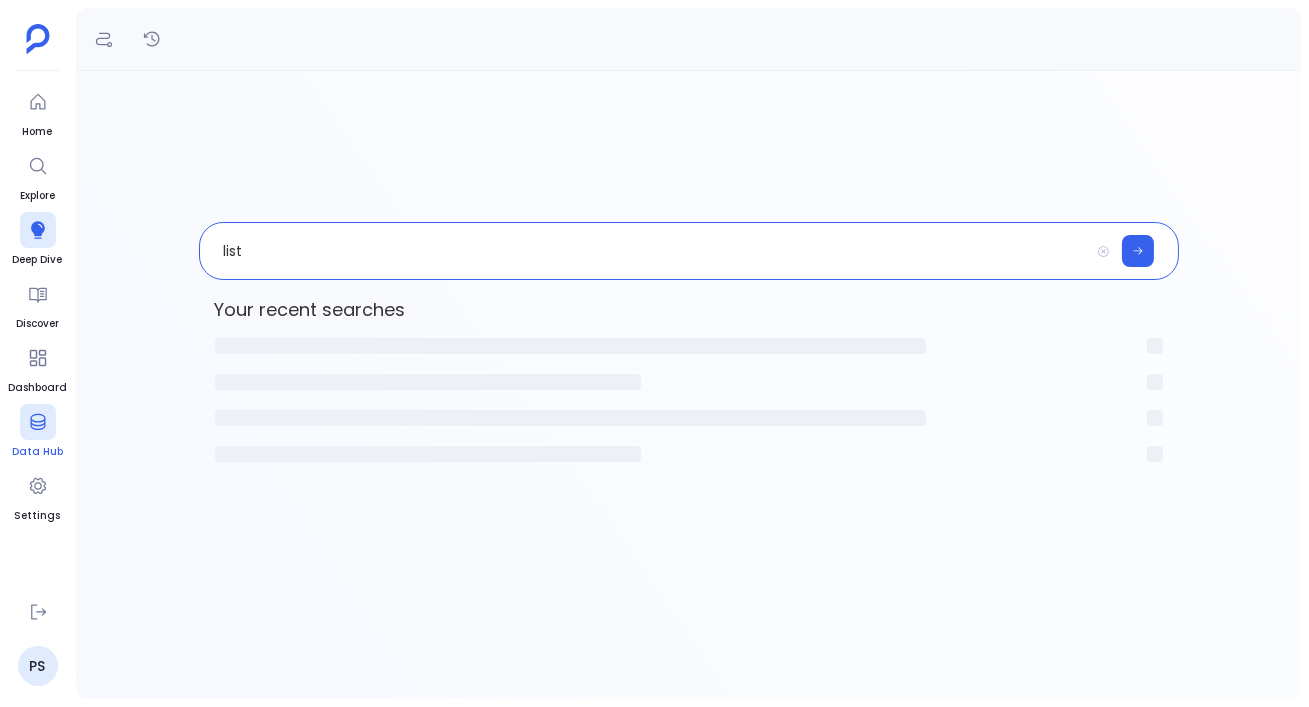 click 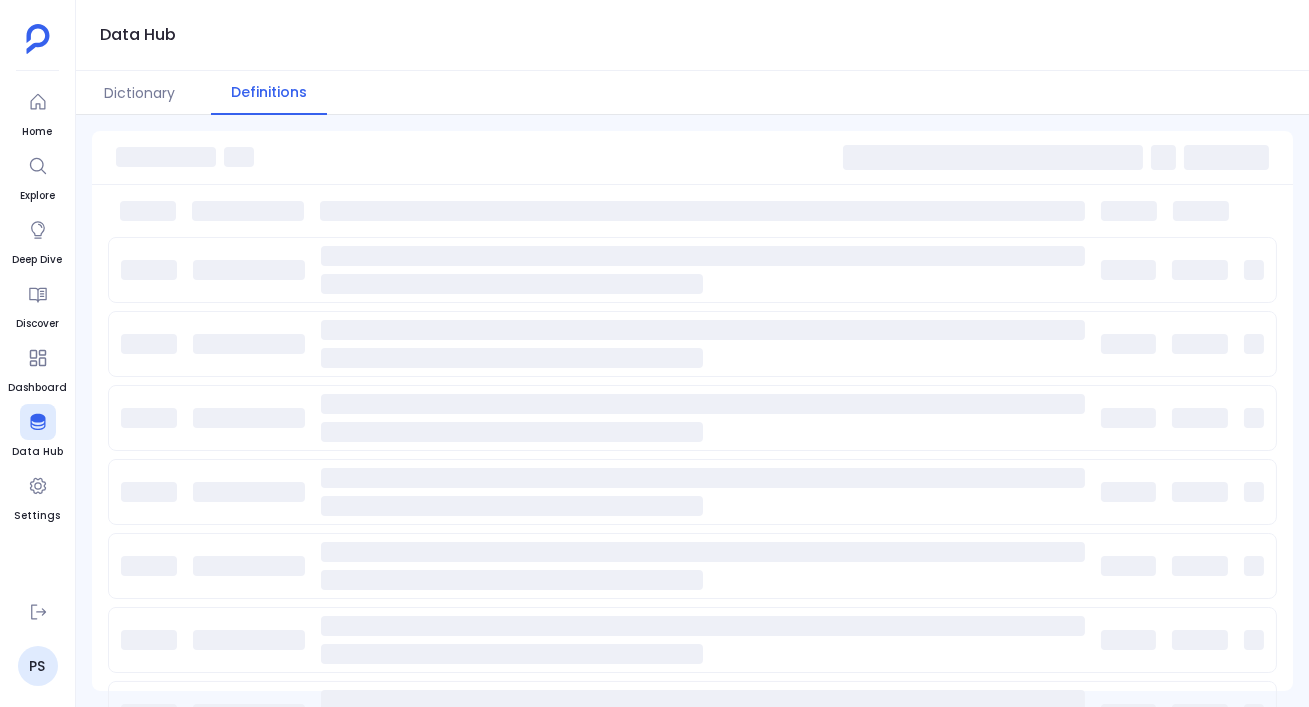 click on "Definitions" at bounding box center (269, 93) 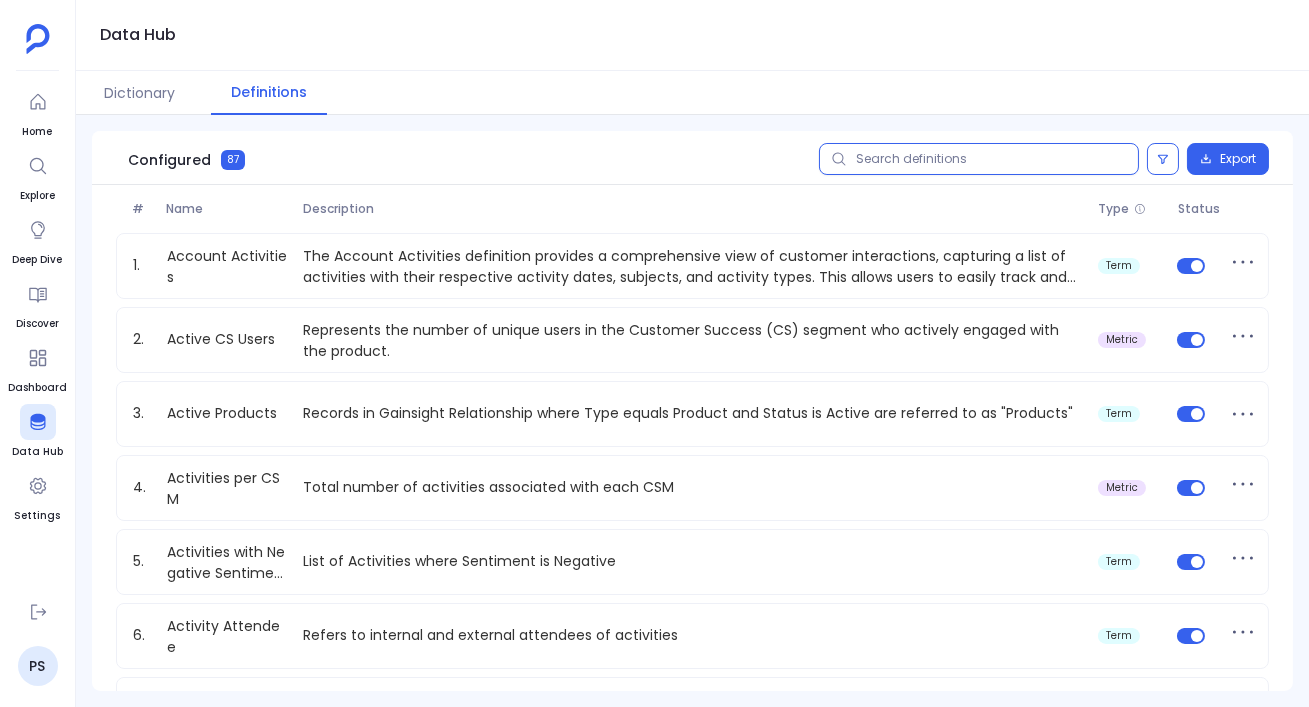 click at bounding box center [979, 159] 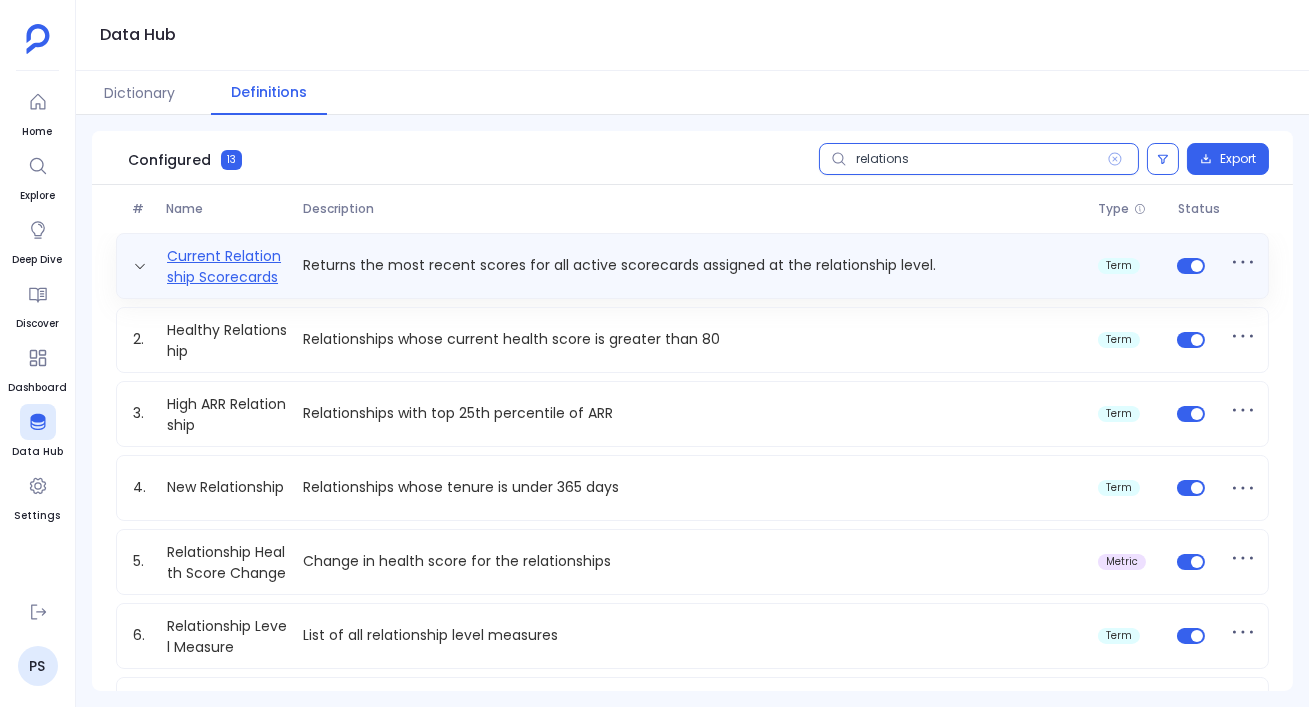 type on "relations" 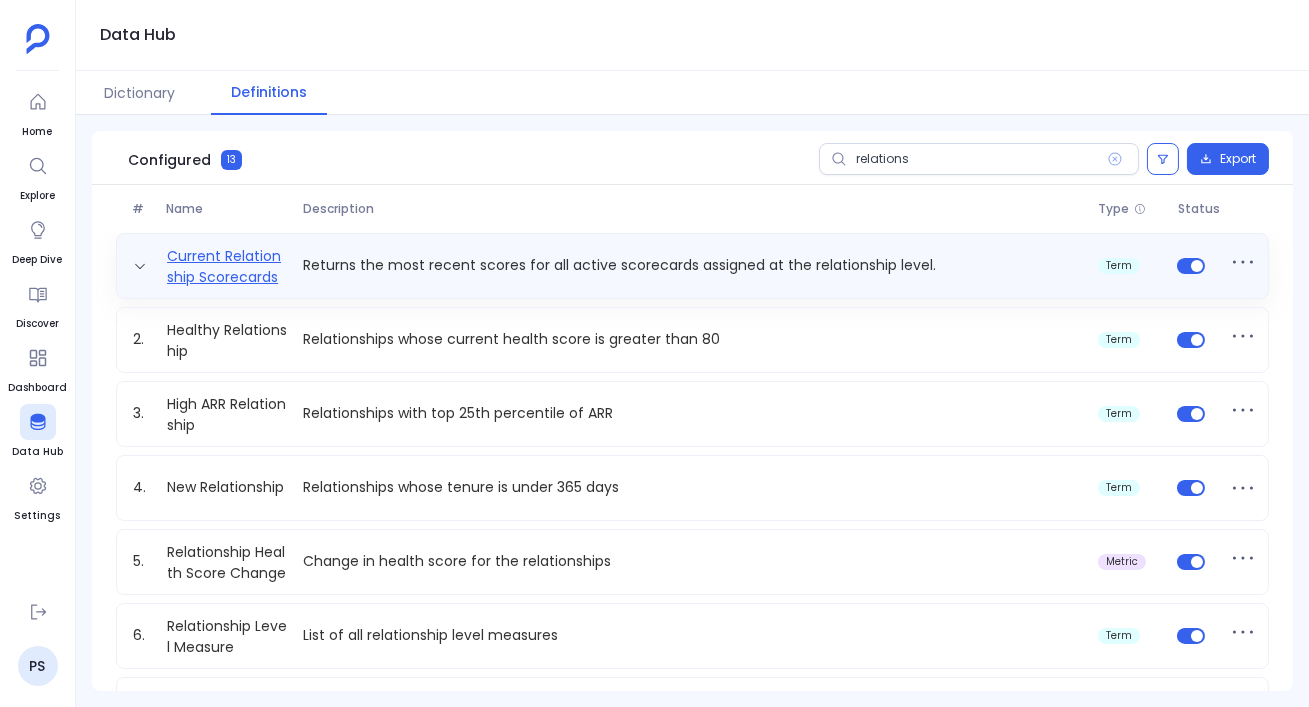 click on "Current Relationship Scorecards" at bounding box center [227, 266] 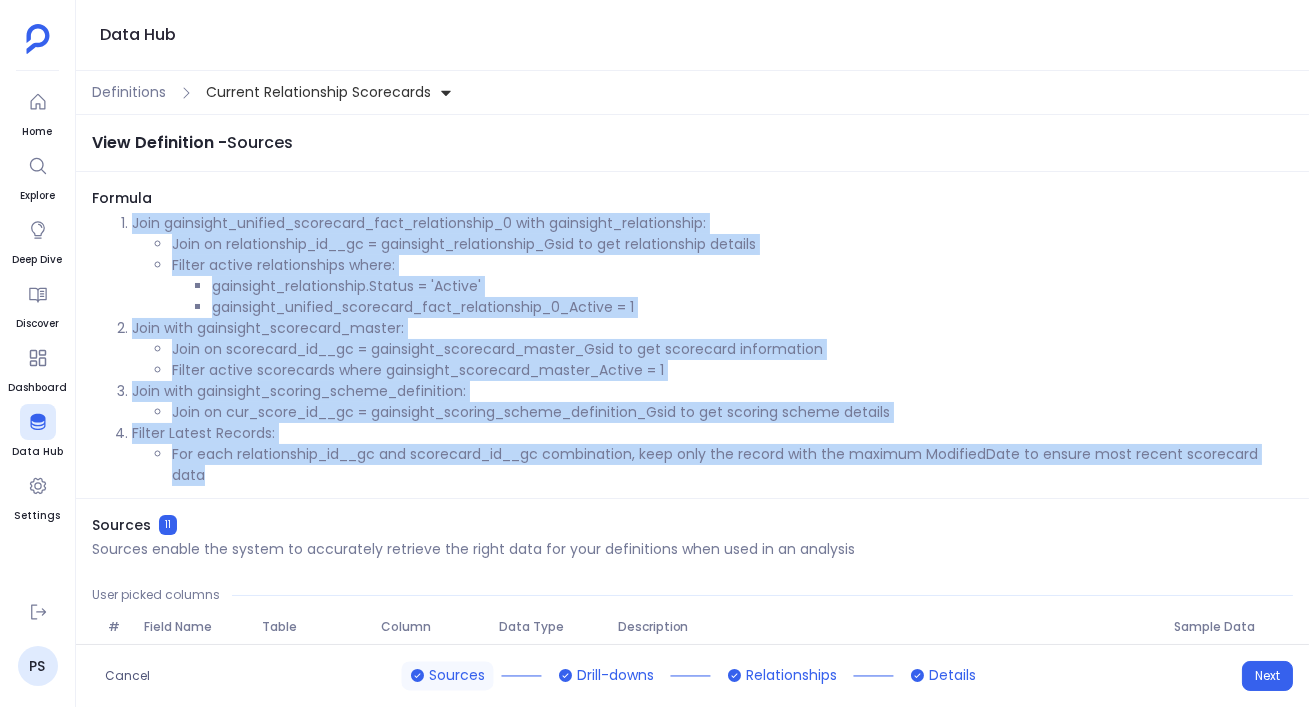 drag, startPoint x: 126, startPoint y: 226, endPoint x: 527, endPoint y: 473, distance: 470.9671 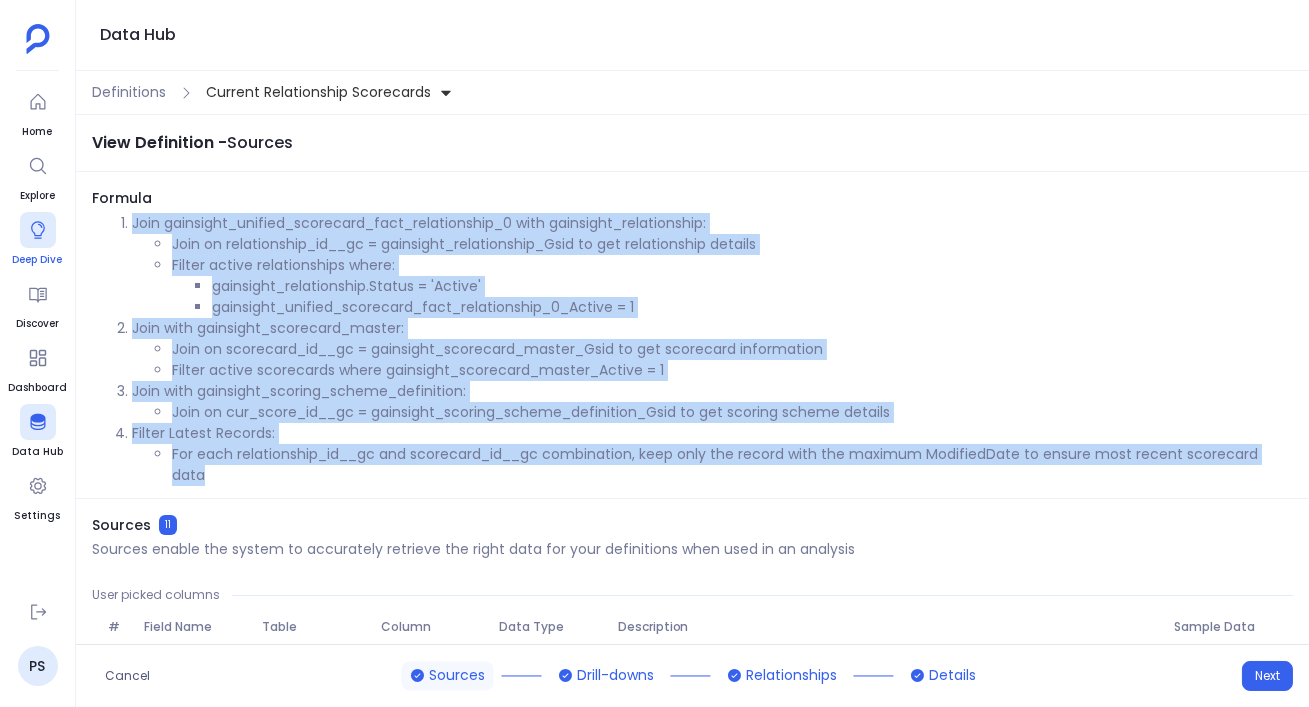 click at bounding box center (38, 230) 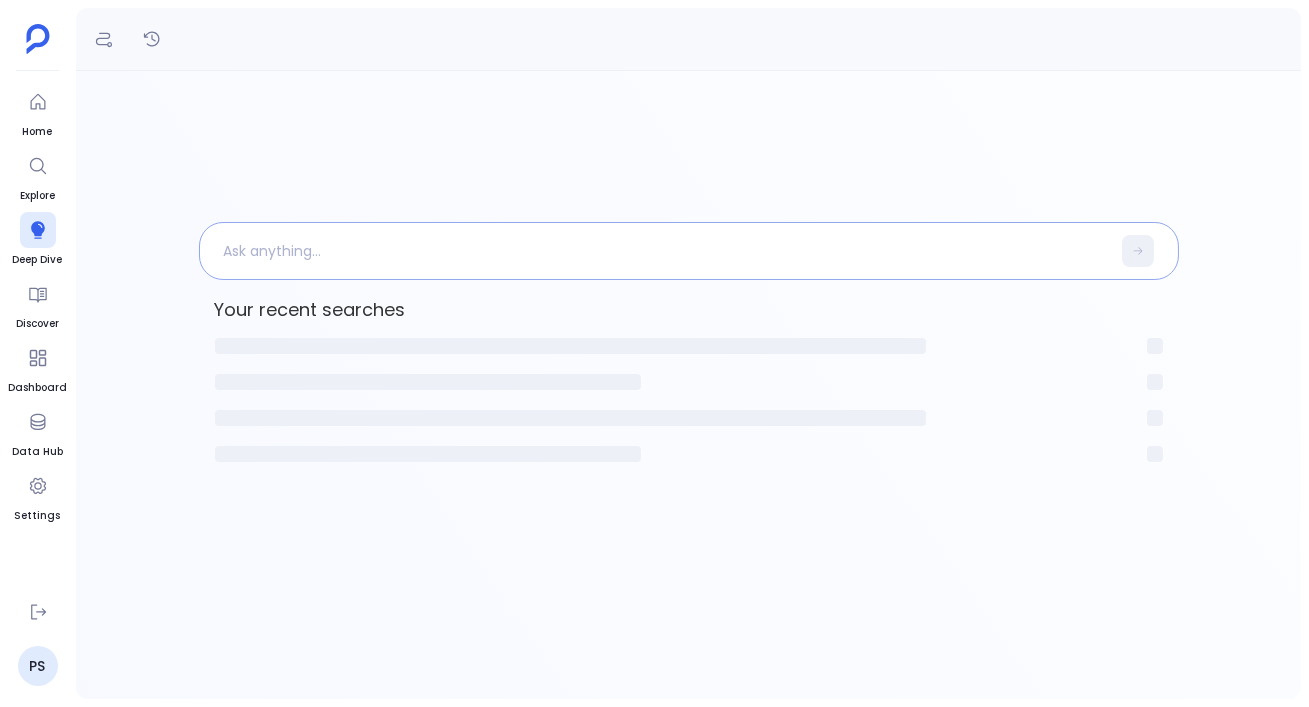 click at bounding box center [655, 251] 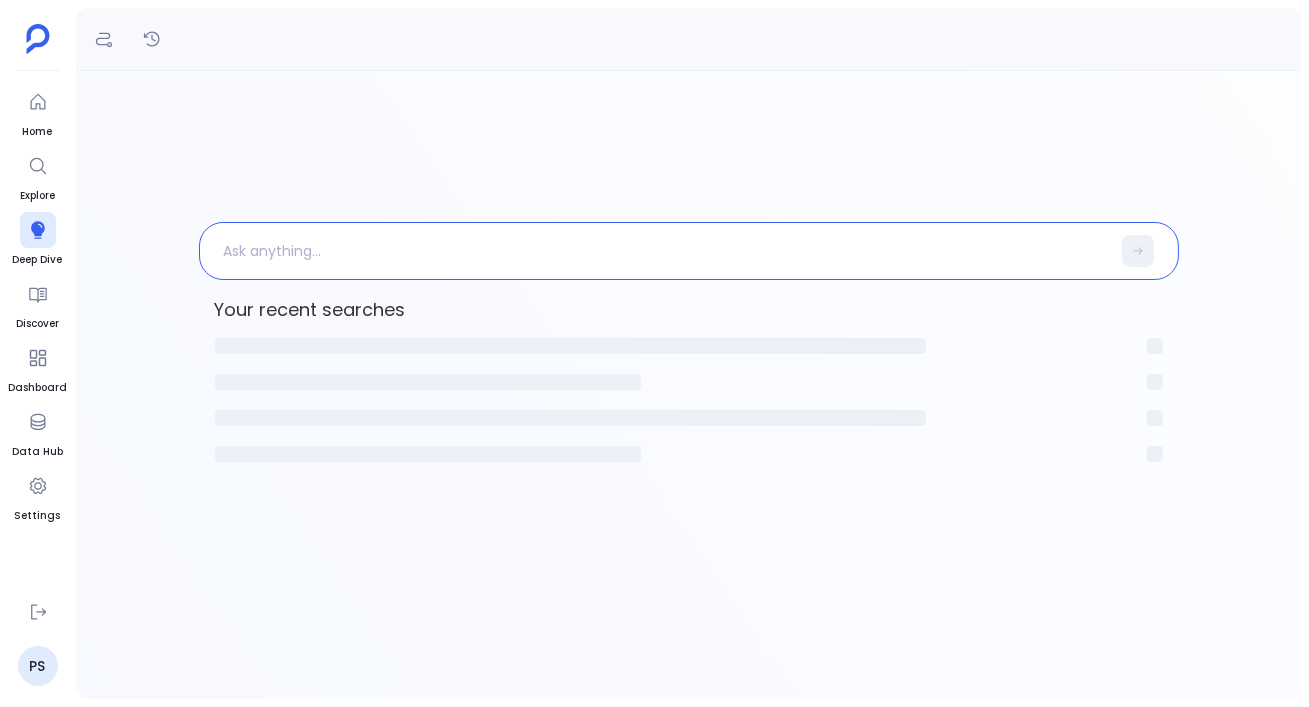 paste 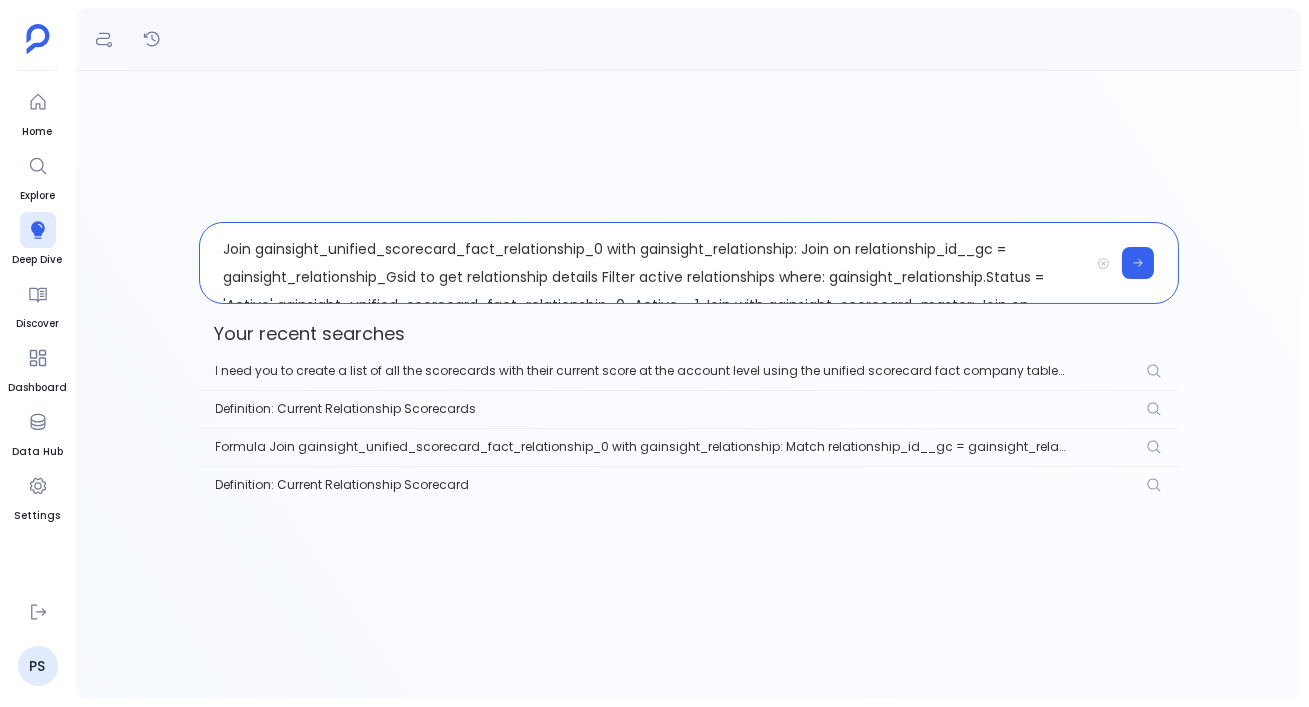 click on "Join gainsight_unified_scorecard_fact_relationship_0 with gainsight_relationship:
Join on relationship_id__gc = gainsight_relationship_Gsid to get relationship details
Filter active relationships where:
gainsight_relationship.Status = 'Active'
gainsight_unified_scorecard_fact_relationship_0_Active = 1
Join with gainsight_scorecard_master:
Join on scorecard_id__gc = gainsight_scorecard_master_Gsid to get scorecard information
Filter active scorecards where gainsight_scorecard_master_Active = 1
Join with gainsight_scoring_scheme_definition:
Join on cur_score_id__gc = gainsight_scoring_scheme_definition_Gsid to get scoring scheme details
Filter Latest Records:
For each relationship_id__gc and scorecard_id__gc combination, keep only the record with the maximum ModifiedDate to ensure most recent scorecard data" at bounding box center (644, 263) 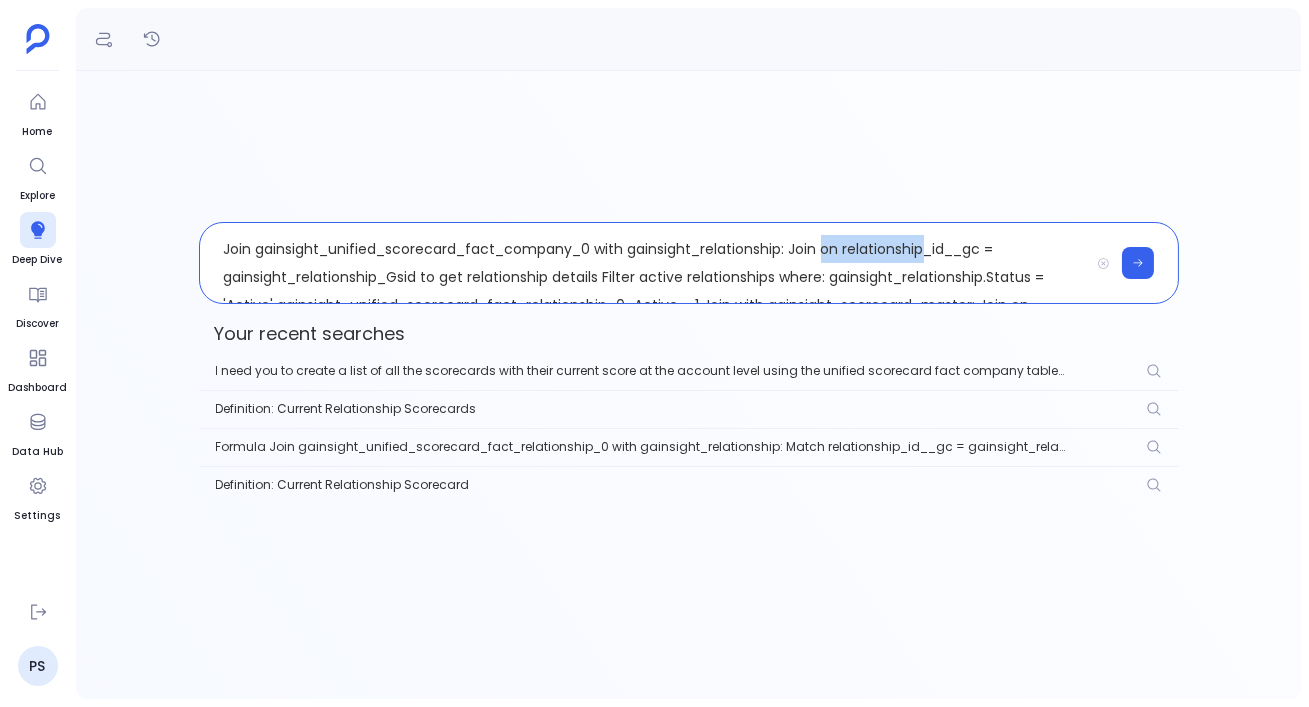 drag, startPoint x: 934, startPoint y: 250, endPoint x: 829, endPoint y: 250, distance: 105 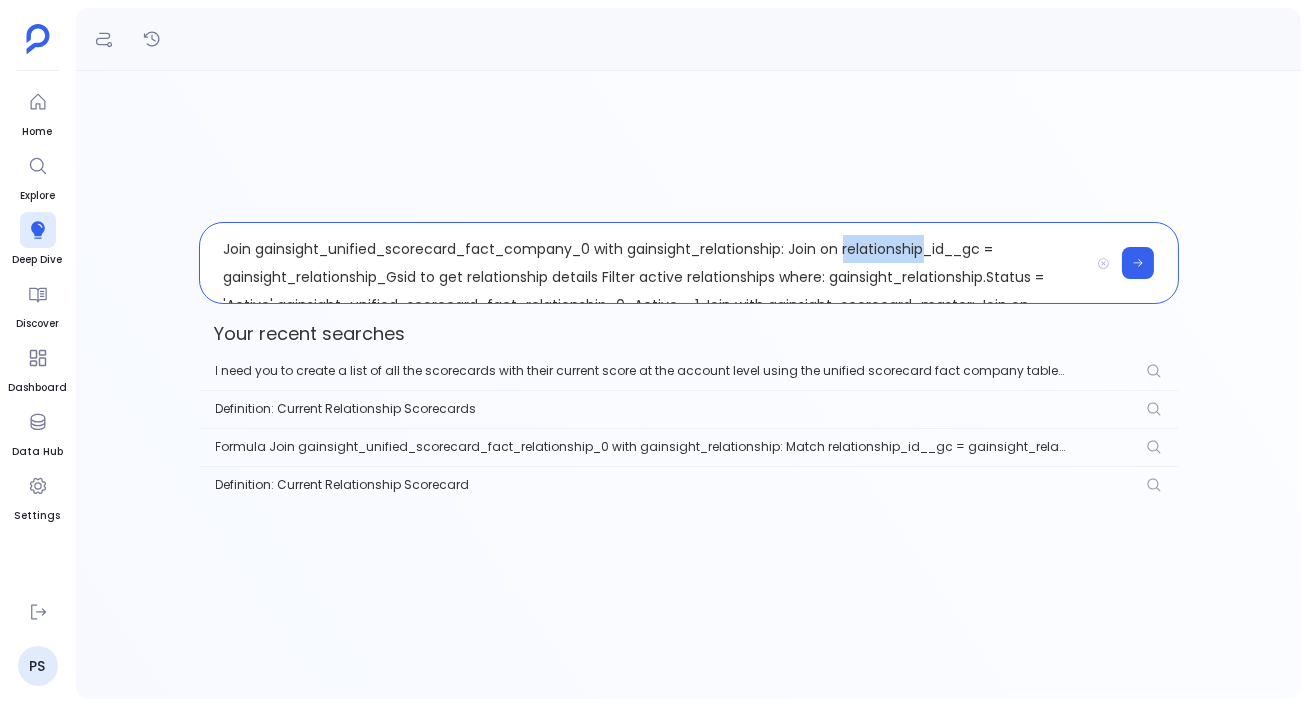 click on "Join gainsight_unified_scorecard_fact_company_0 with gainsight_relationship:
Join on relationship_id__gc = gainsight_relationship_Gsid to get relationship details
Filter active relationships where:
gainsight_relationship.Status = 'Active'
gainsight_unified_scorecard_fact_relationship_0_Active = 1
Join with gainsight_scorecard_master:
Join on scorecard_id__gc = gainsight_scorecard_master_Gsid to get scorecard information
Filter active scorecards where gainsight_scorecard_master_Active = 1
Join with gainsight_scoring_scheme_definition:
Join on cur_score_id__gc = gainsight_scoring_scheme_definition_Gsid to get scoring scheme details
Filter Latest Records:
For each relationship_id__gc and scorecard_id__gc combination, keep only the record with the maximum ModifiedDate to ensure most recent scorecard data" at bounding box center [644, 263] 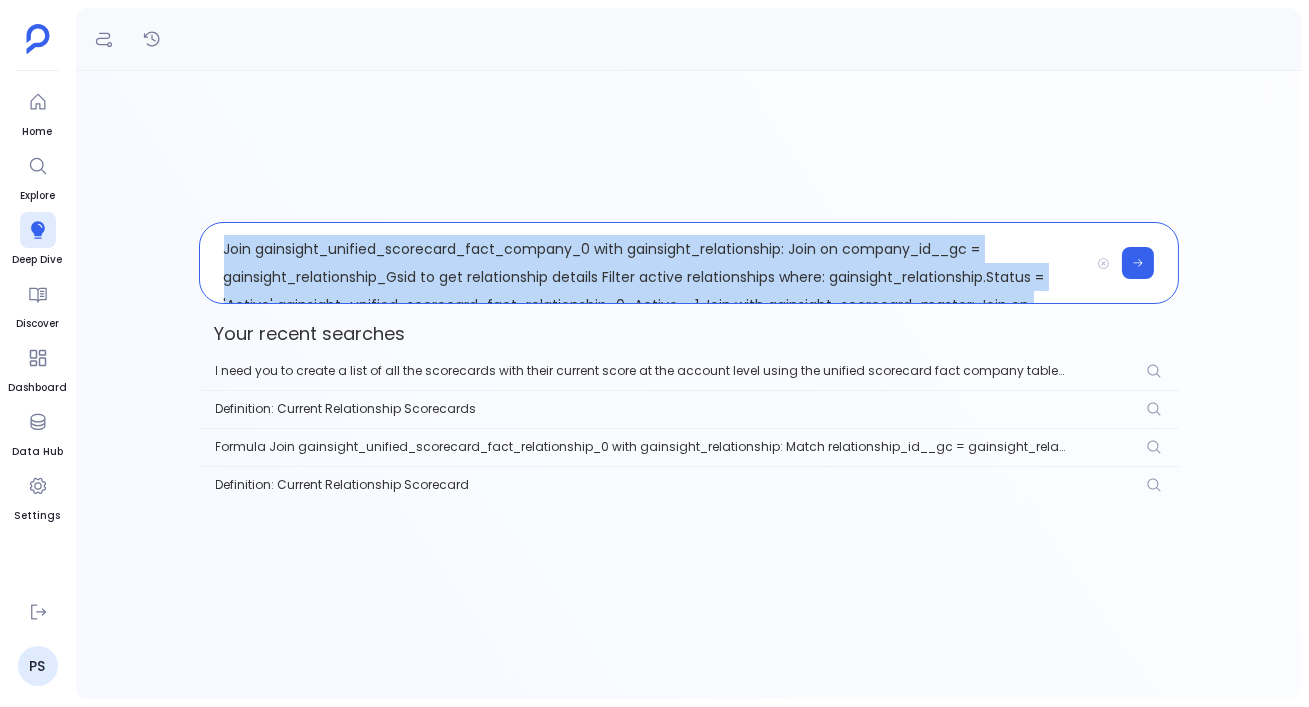 copy on "Join gainsight_unified_scorecard_fact_company_0 with gainsight_relationship:
Join on company_id__gc = gainsight_relationship_Gsid to get relationship details
Filter active relationships where:
gainsight_relationship.Status = 'Active'
gainsight_unified_scorecard_fact_relationship_0_Active = 1
Join with gainsight_scorecard_master:
Join on scorecard_id__gc = gainsight_scorecard_master_Gsid to get scorecard information
Filter active scorecards where gainsight_scorecard_master_Active = 1
Join with gainsight_scoring_scheme_definition:
Join on cur_score_id__gc = gainsight_scoring_scheme_definition_Gsid to get scoring scheme details
Filter Latest Records:
For each relationship_id__gc and scorecard_id__gc combination, keep only the record with the maximum ModifiedDate to ensure most recent scorecard data" 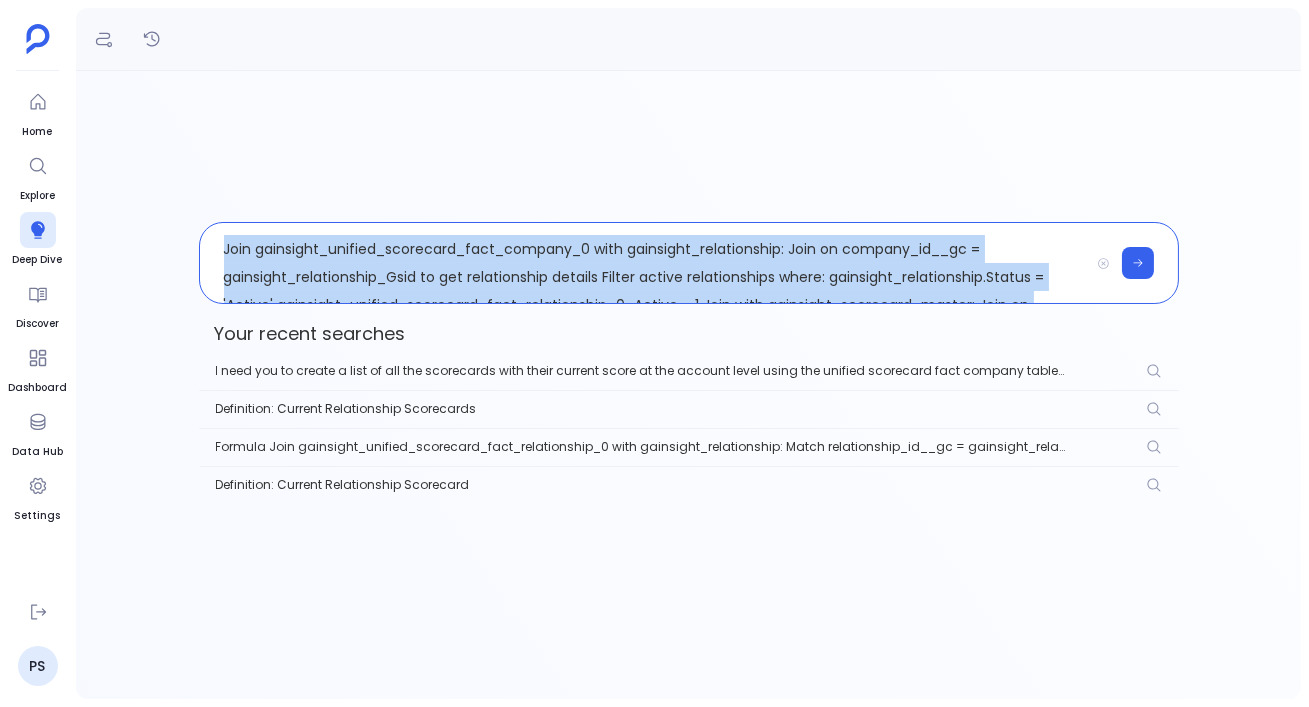 click on "Join gainsight_unified_scorecard_fact_company_0 with gainsight_relationship:
Join on company_id__gc = gainsight_relationship_Gsid to get relationship details
Filter active relationships where:
gainsight_relationship.Status = 'Active'
gainsight_unified_scorecard_fact_relationship_0_Active = 1
Join with gainsight_scorecard_master:
Join on scorecard_id__gc = gainsight_scorecard_master_Gsid to get scorecard information
Filter active scorecards where gainsight_scorecard_master_Active = 1
Join with gainsight_scoring_scheme_definition:
Join on cur_score_id__gc = gainsight_scoring_scheme_definition_Gsid to get scoring scheme details
Filter Latest Records:
For each relationship_id__gc and scorecard_id__gc combination, keep only the record with the maximum ModifiedDate to ensure most recent scorecard data" at bounding box center [644, 263] 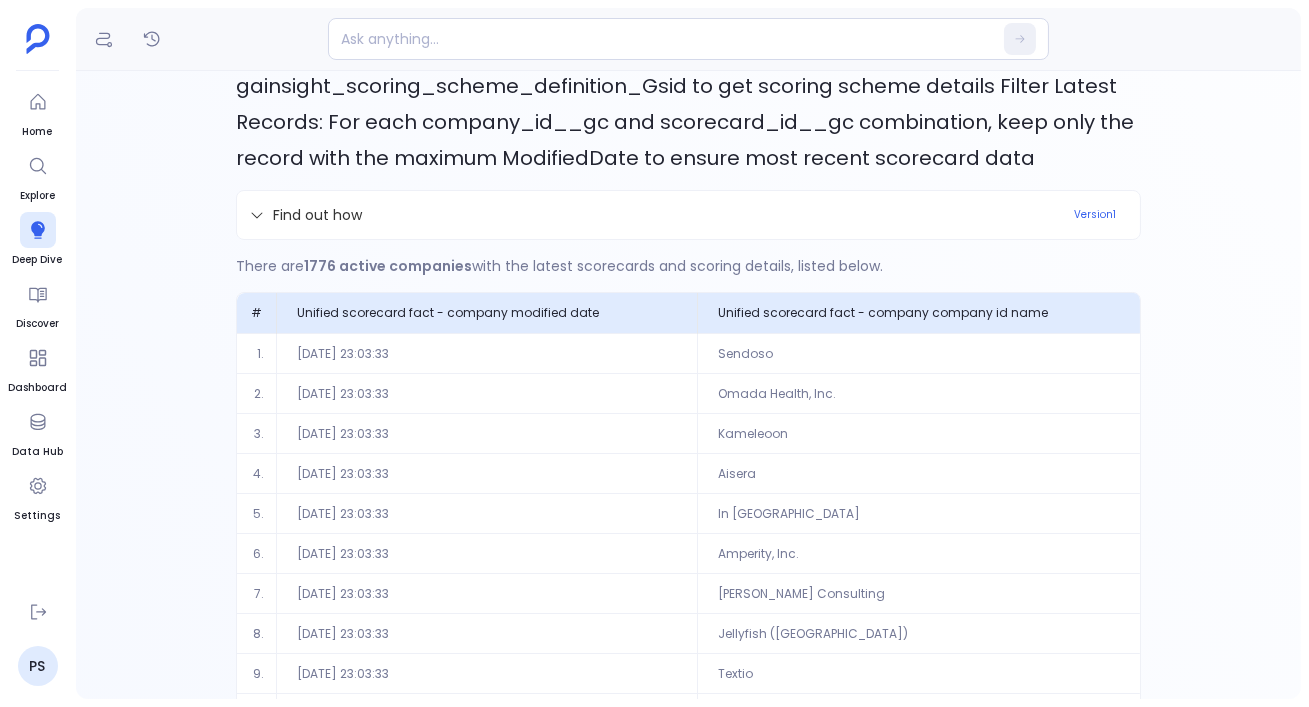 scroll, scrollTop: 358, scrollLeft: 0, axis: vertical 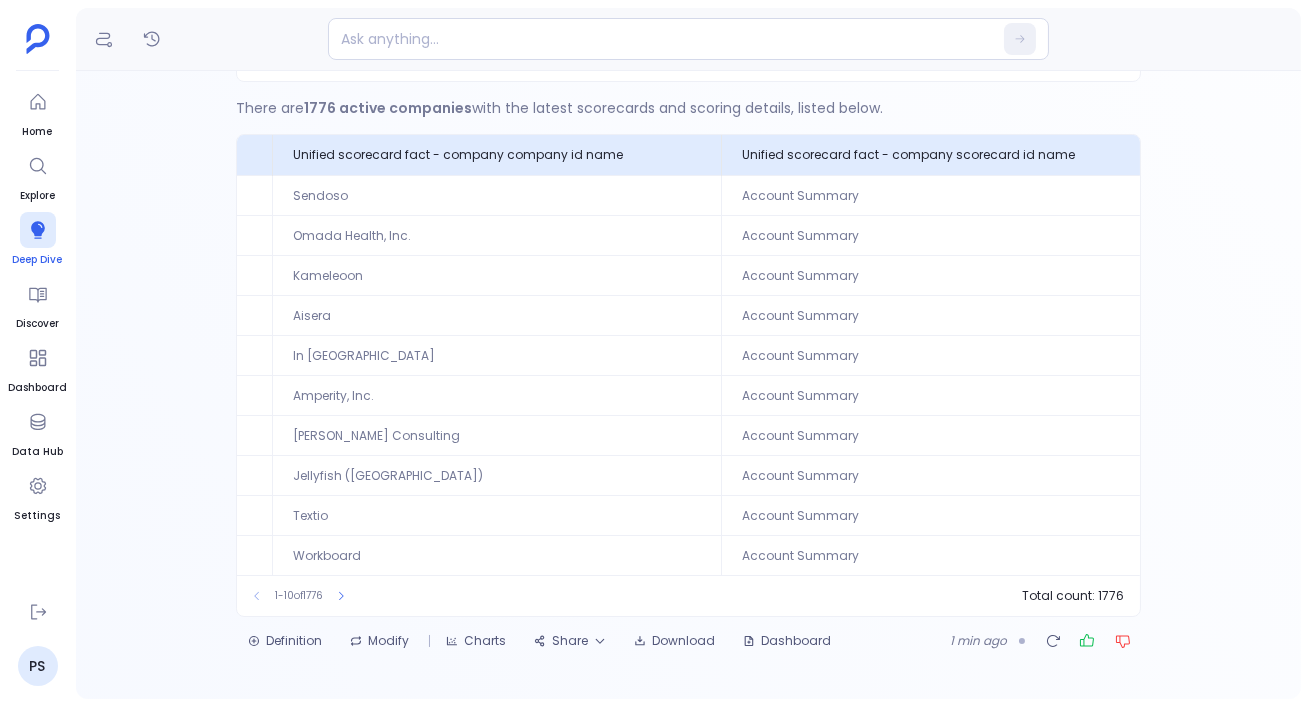 click 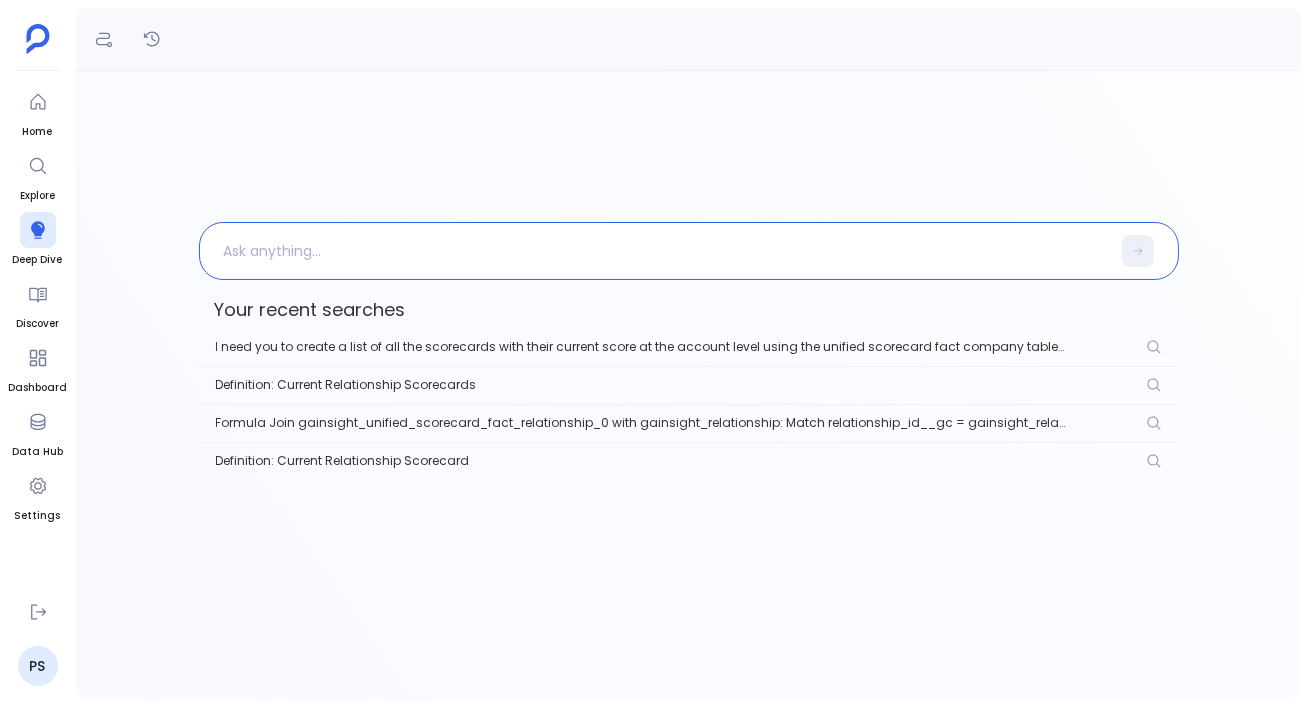 click at bounding box center [655, 251] 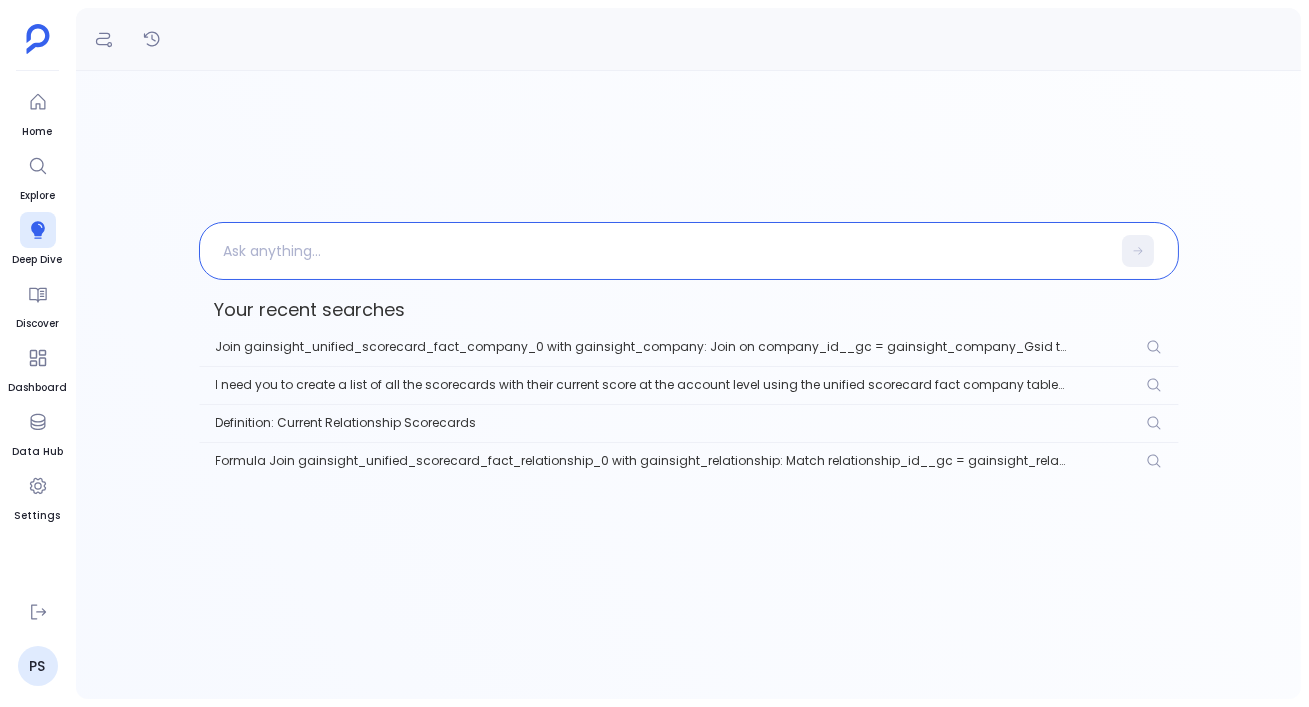 type 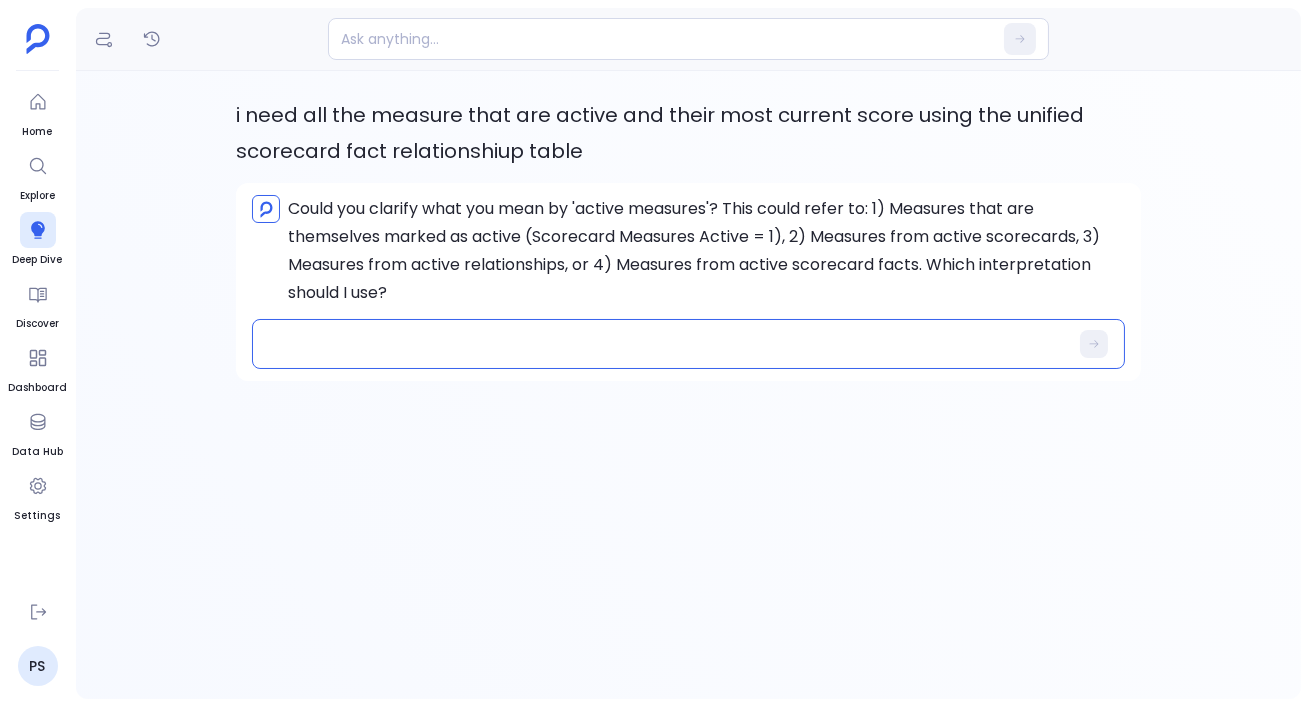 click at bounding box center [674, 344] 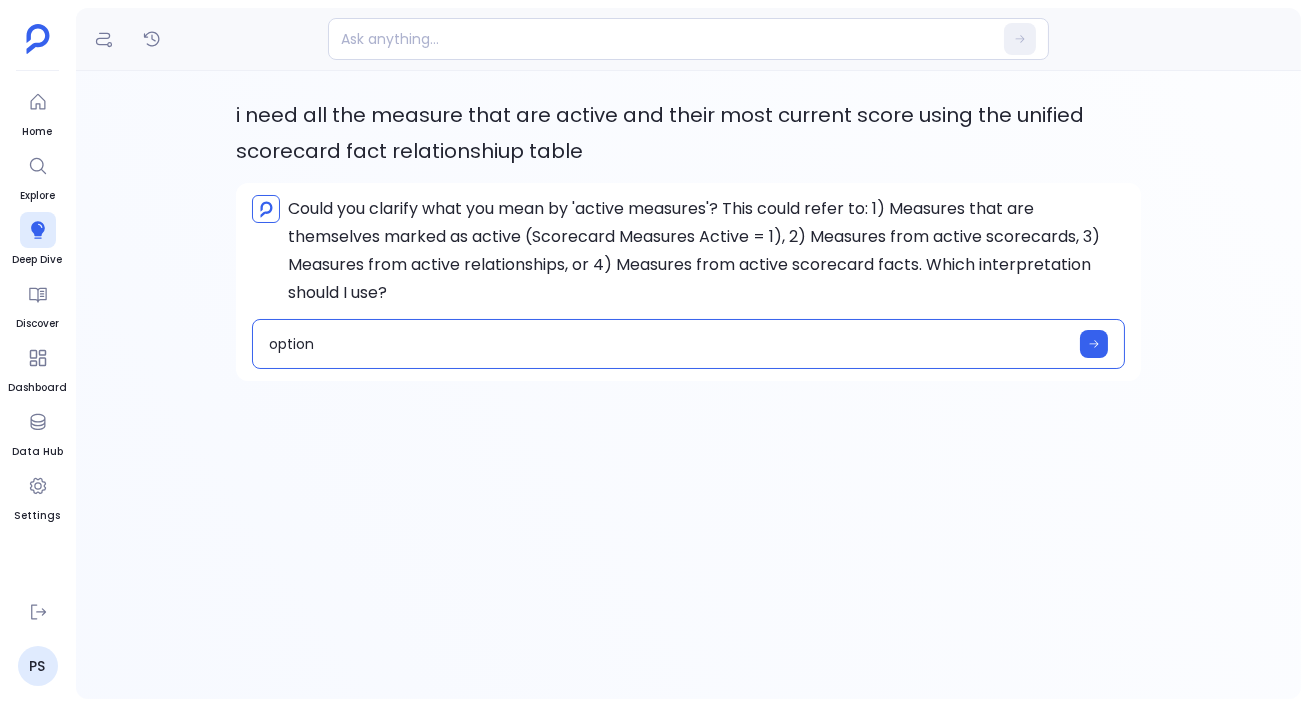 type on "option 4" 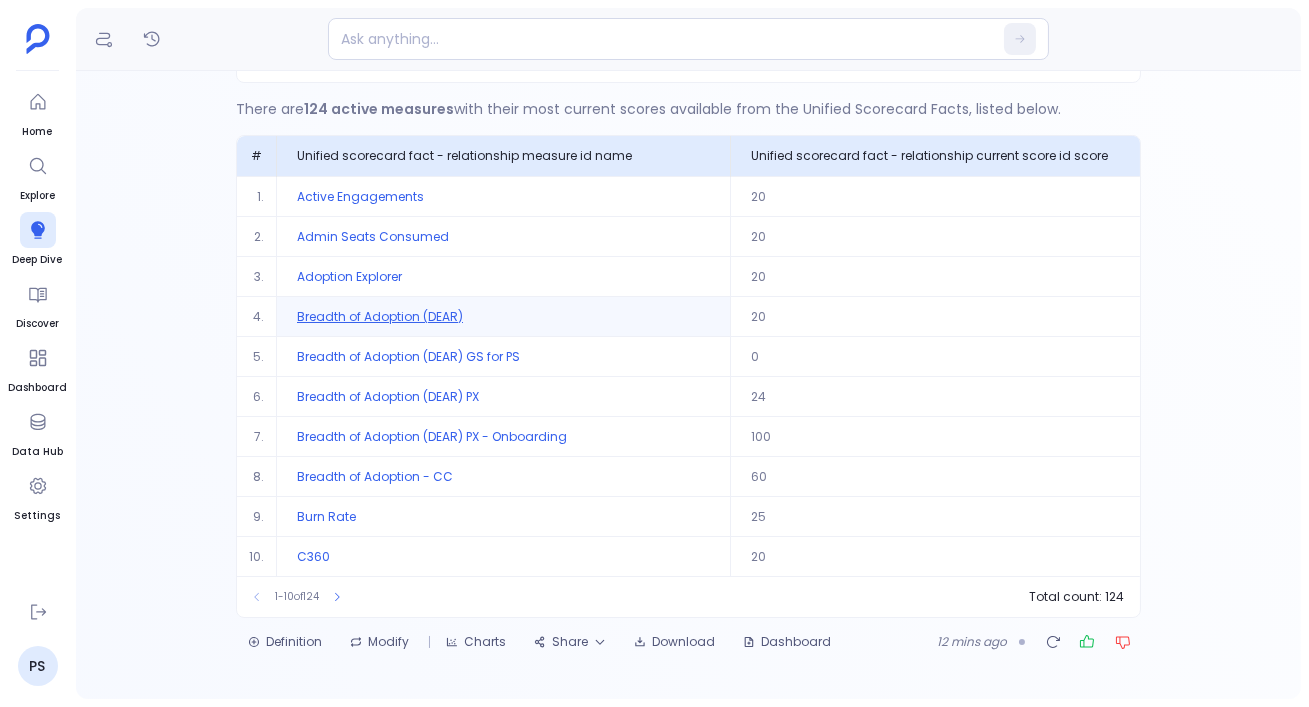 scroll, scrollTop: 153, scrollLeft: 0, axis: vertical 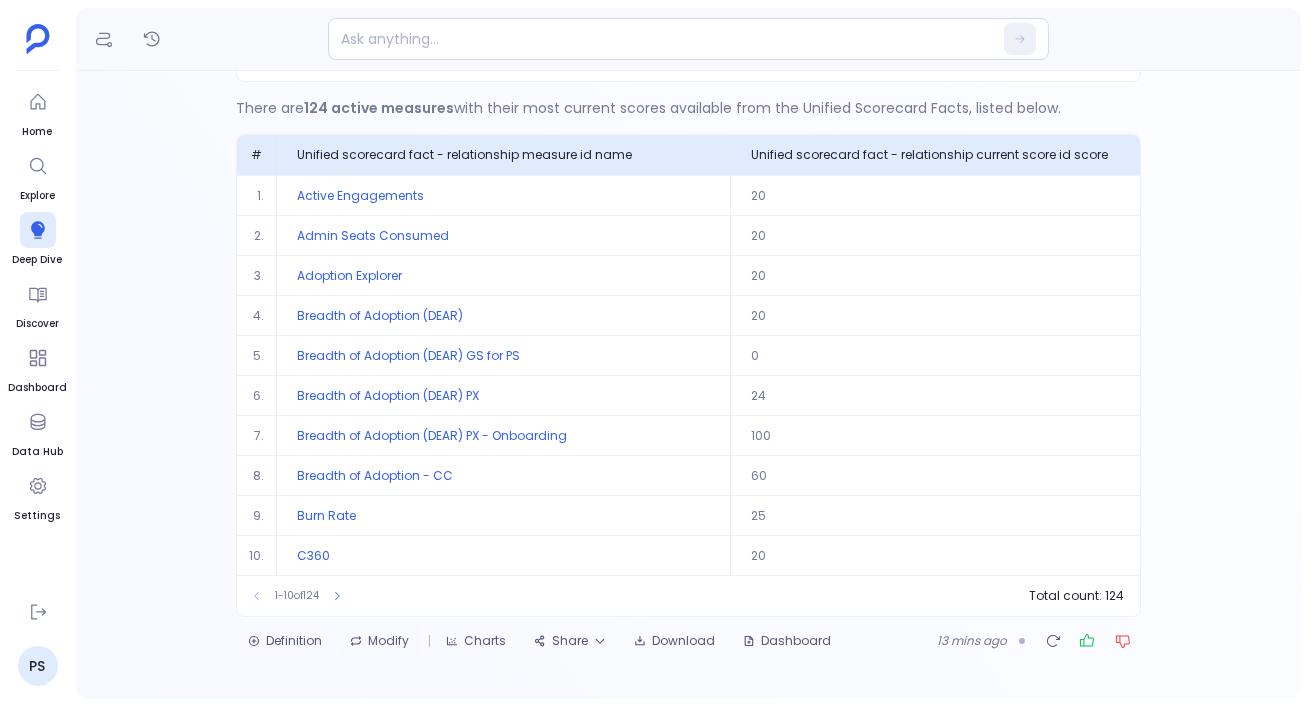 click on "Modify" at bounding box center (379, 641) 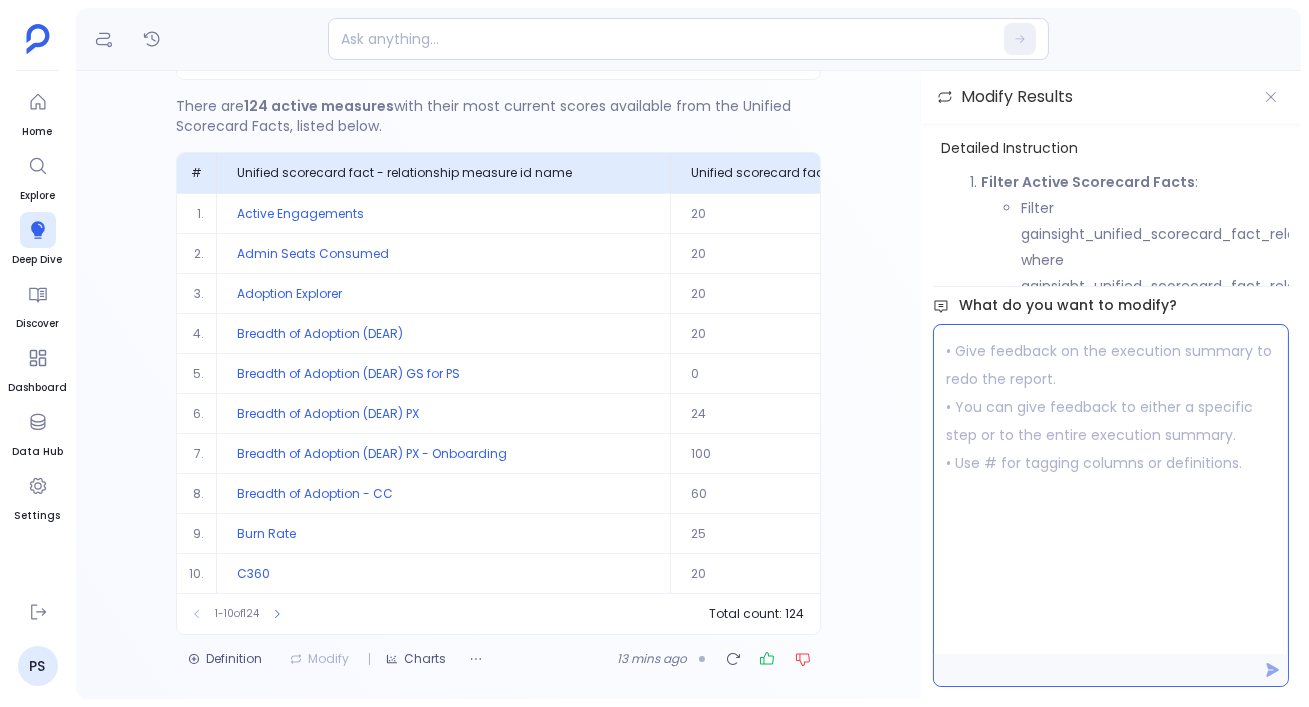 click at bounding box center (1111, 489) 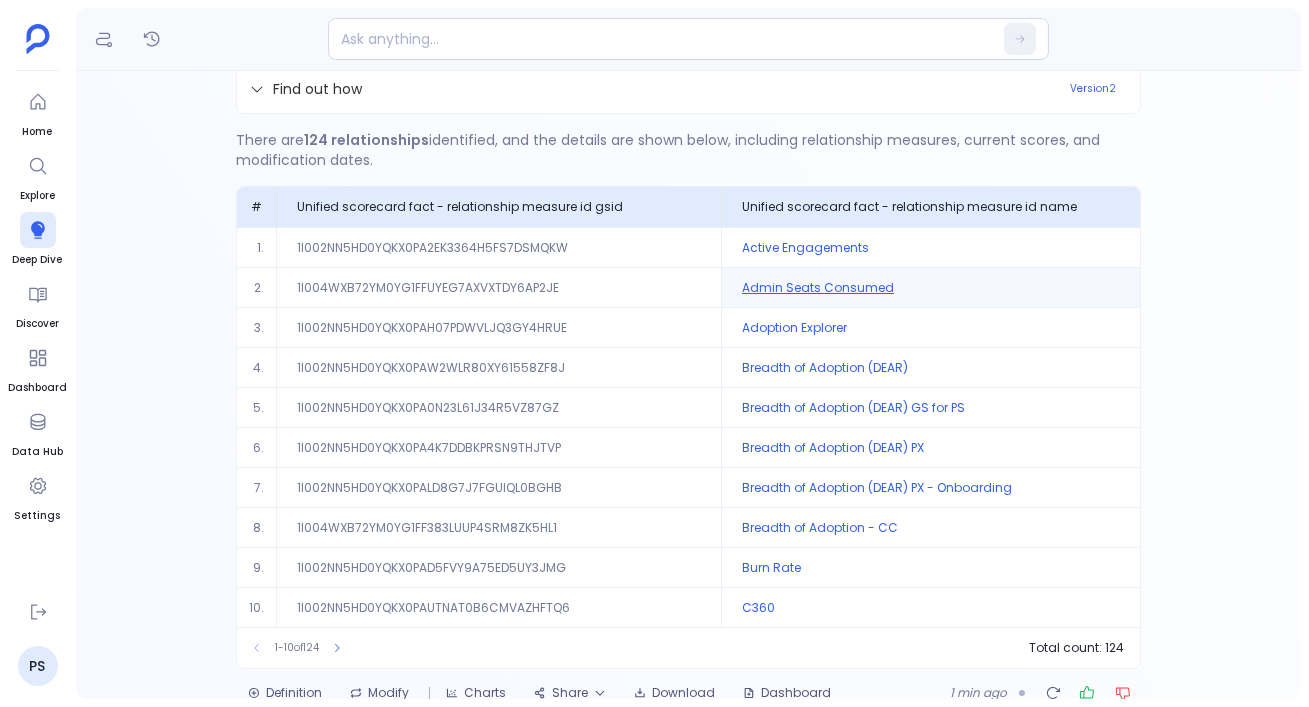 scroll, scrollTop: 125, scrollLeft: 0, axis: vertical 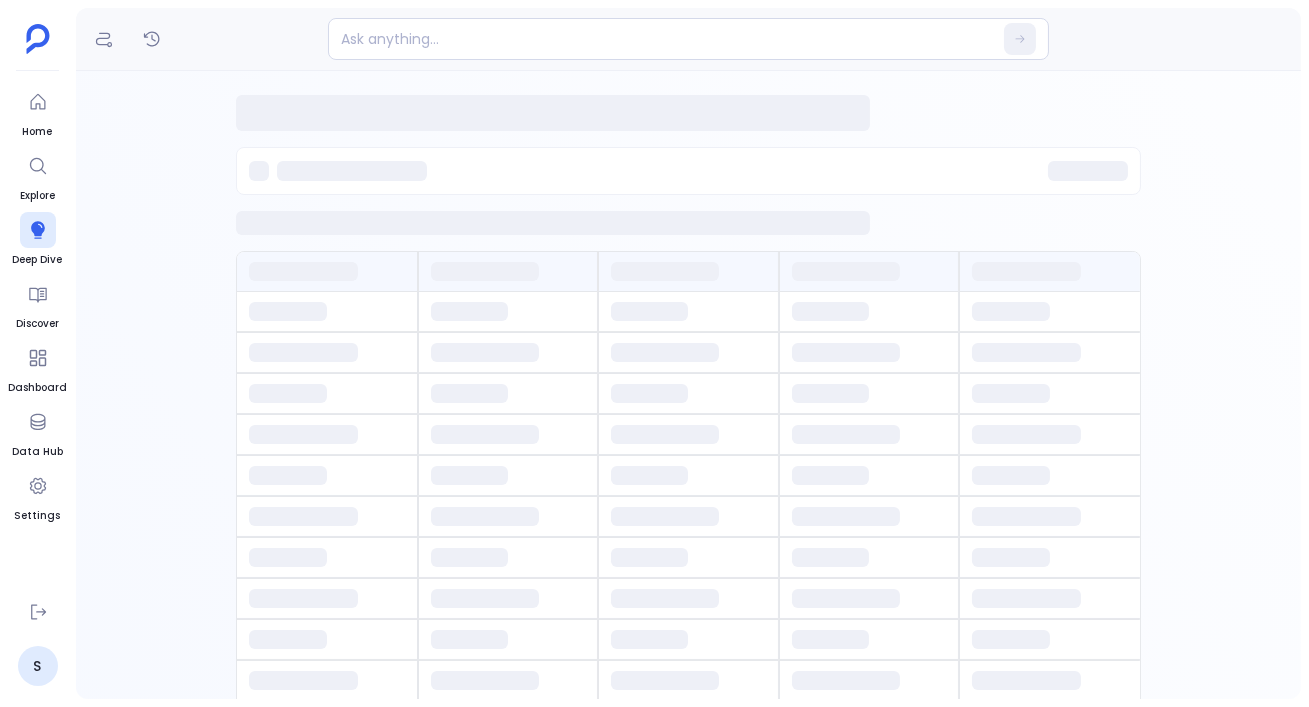 click 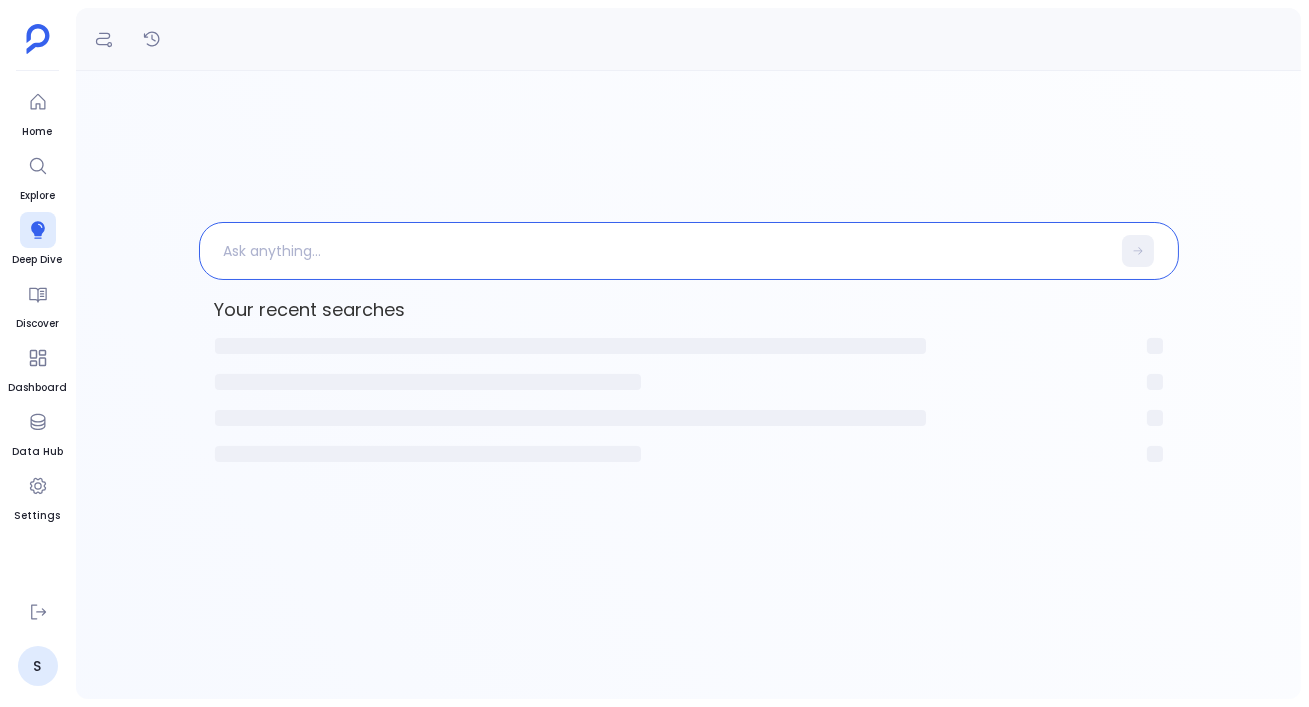 click at bounding box center [655, 251] 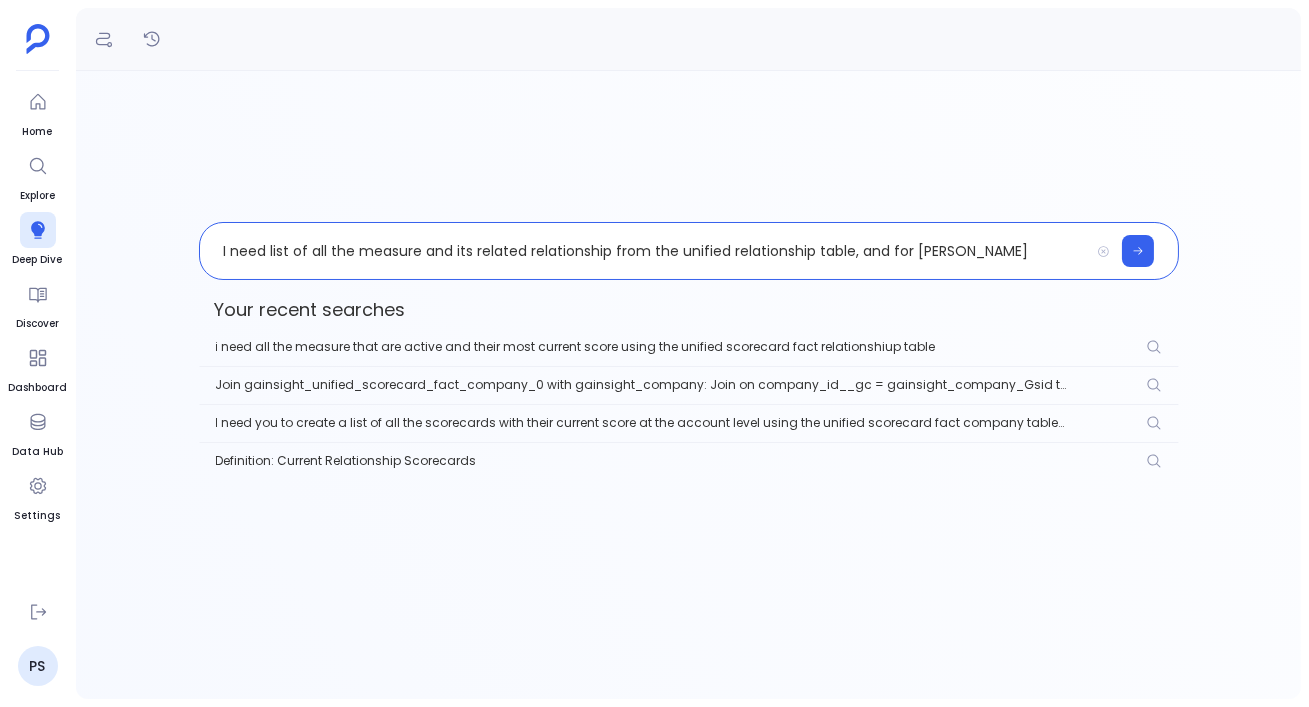 click on "I need list of all the measure and its related relationship from the unified relationship table, and for [PERSON_NAME]" at bounding box center (644, 251) 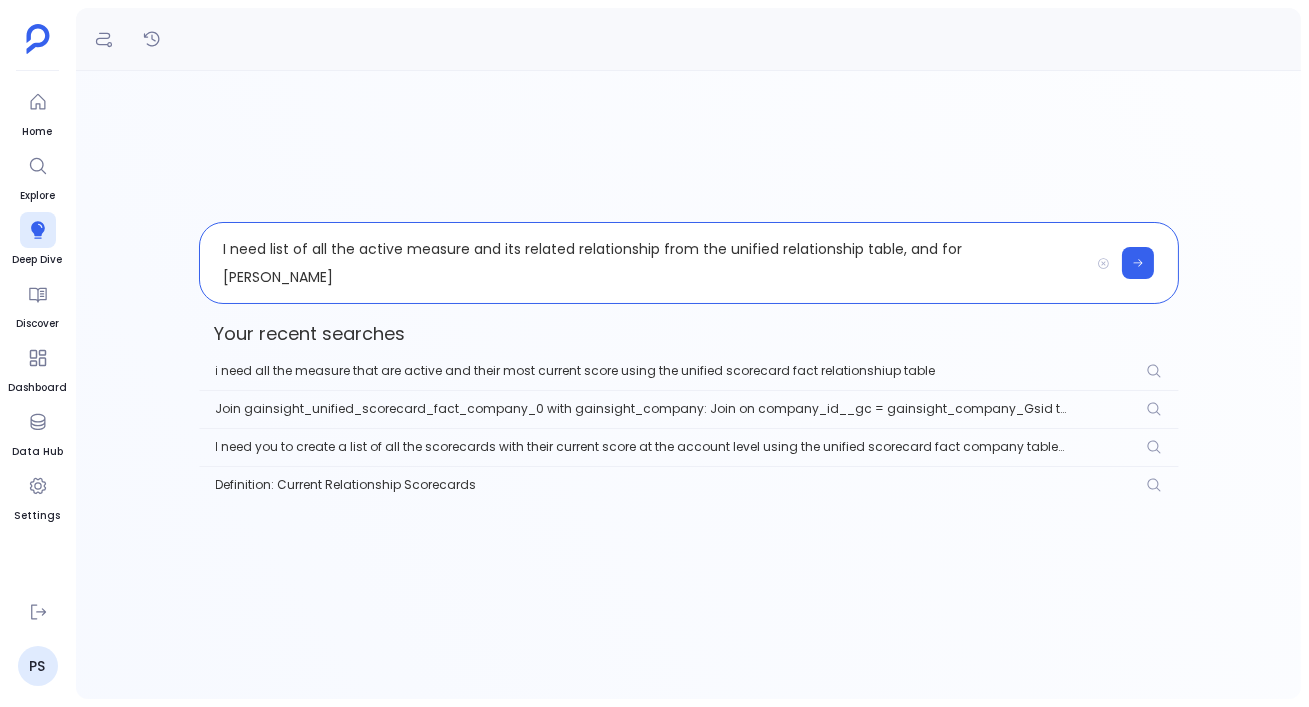 click on "I need list of all the active measure and its related relationship from the unified relationship table, and for [PERSON_NAME]" at bounding box center (644, 263) 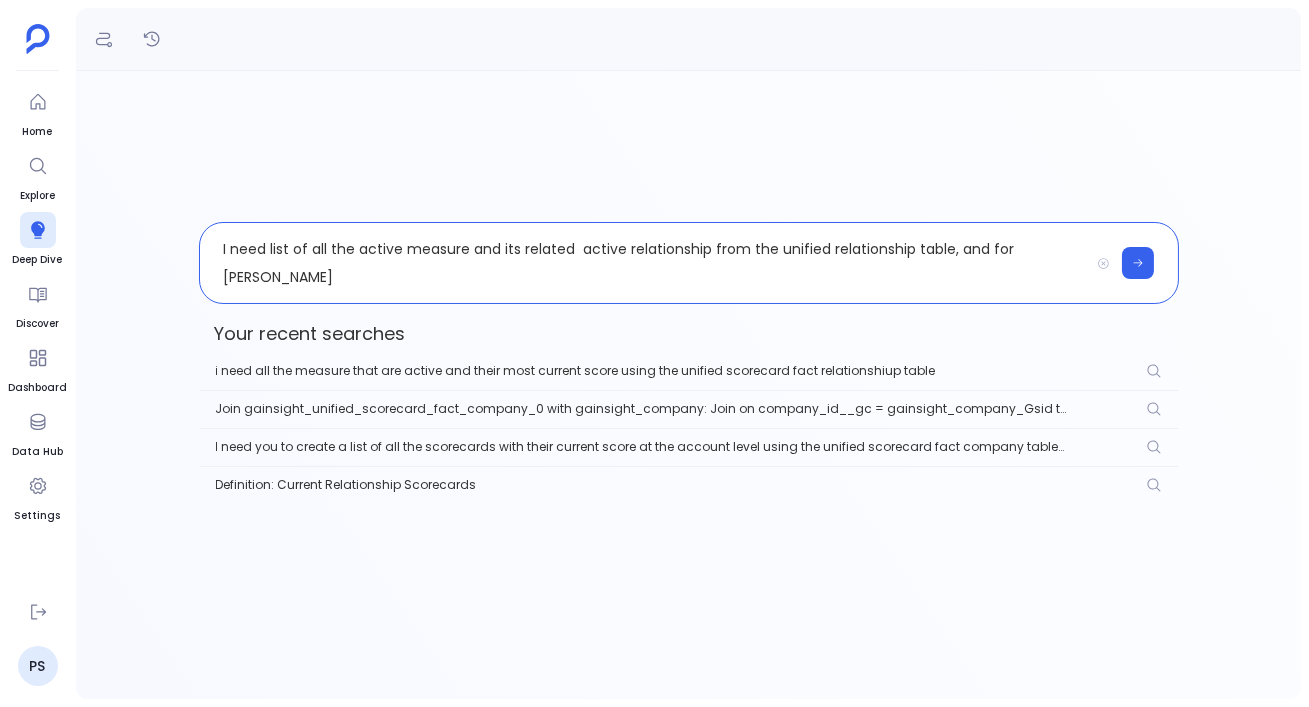 click on "I need list of all the active measure and its related  active relationship from the unified relationship table, and for [PERSON_NAME]" at bounding box center [644, 263] 